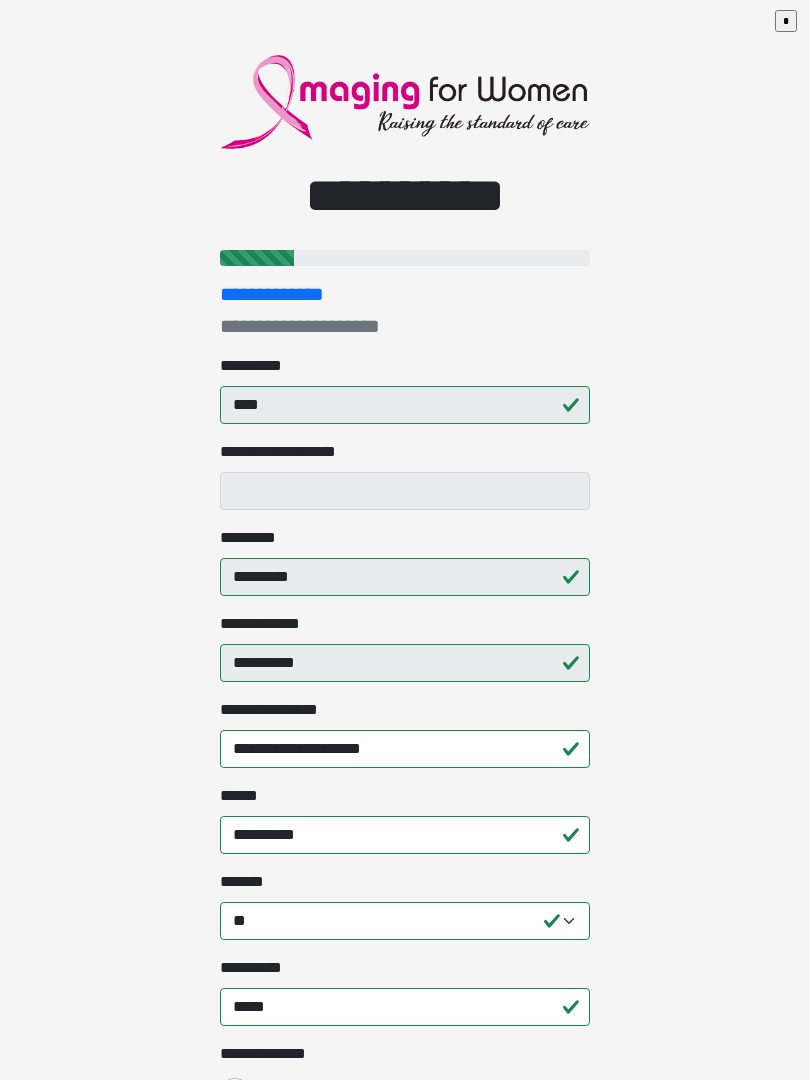 select on "**" 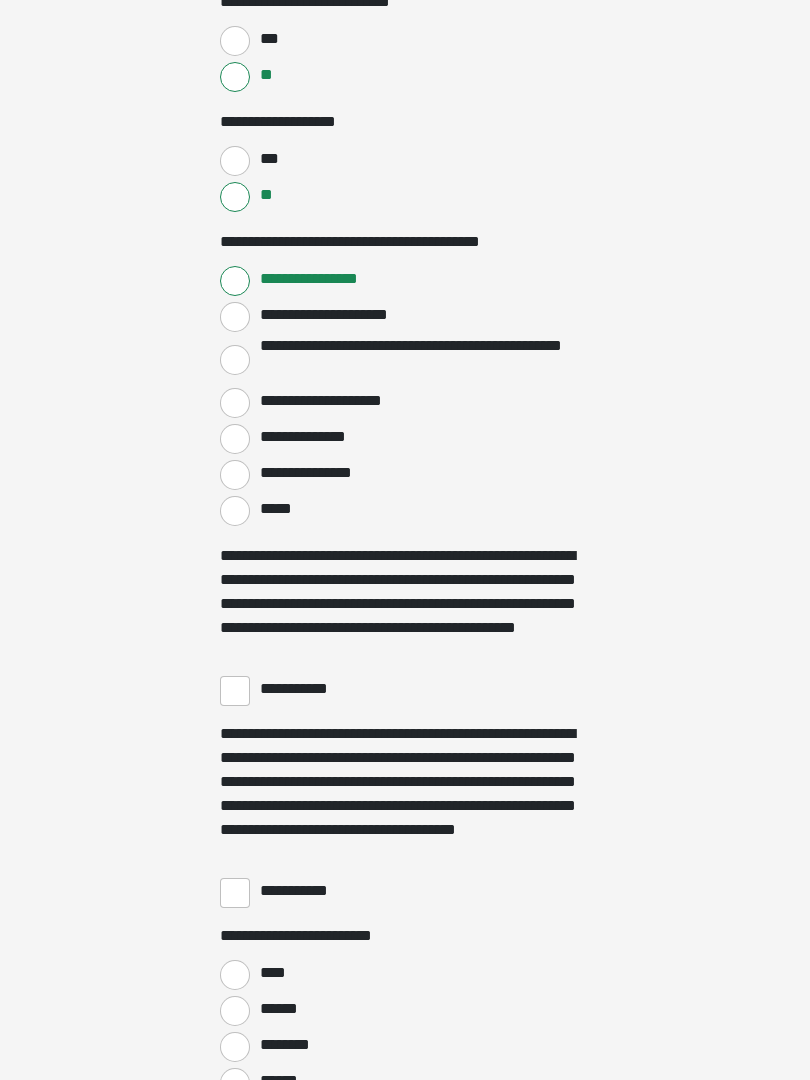 scroll, scrollTop: 3176, scrollLeft: 0, axis: vertical 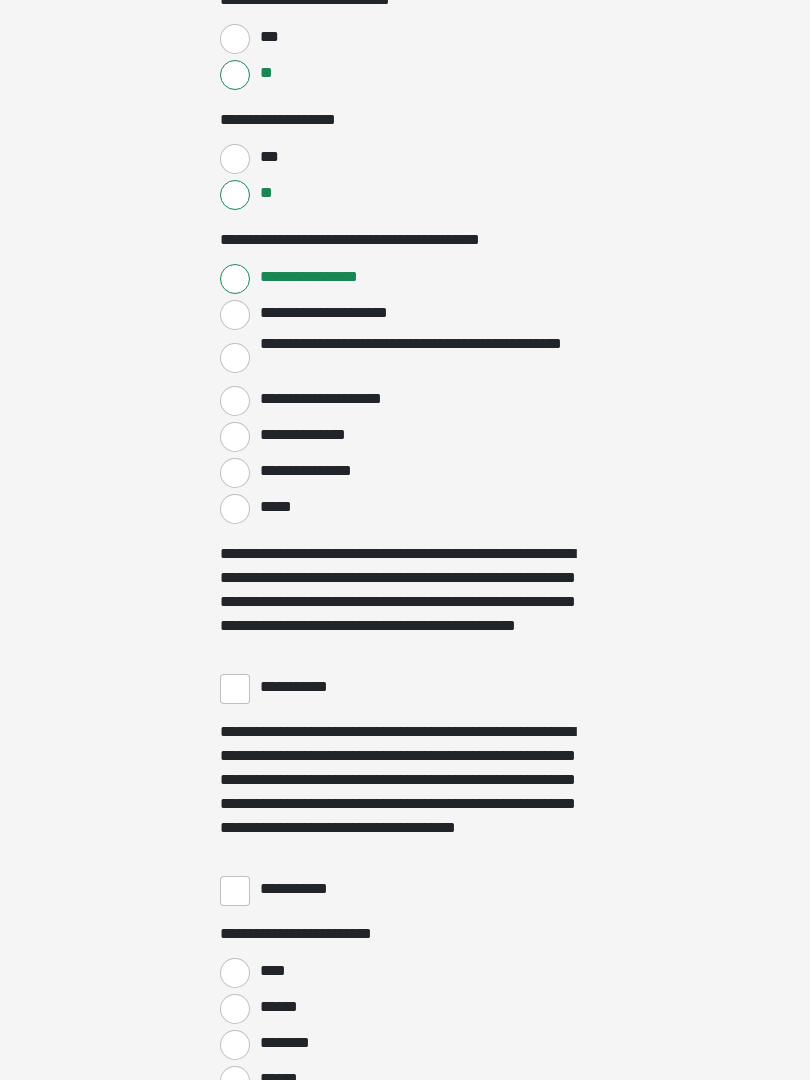 click on "**********" at bounding box center [235, 689] 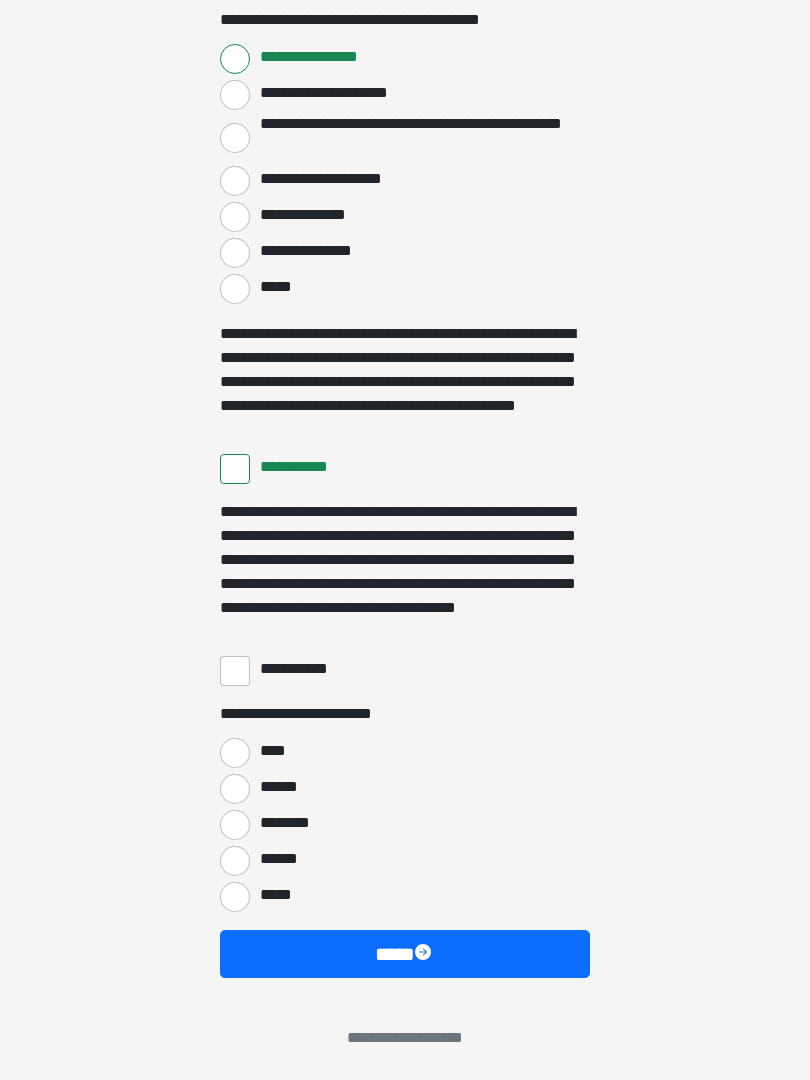 scroll, scrollTop: 3396, scrollLeft: 0, axis: vertical 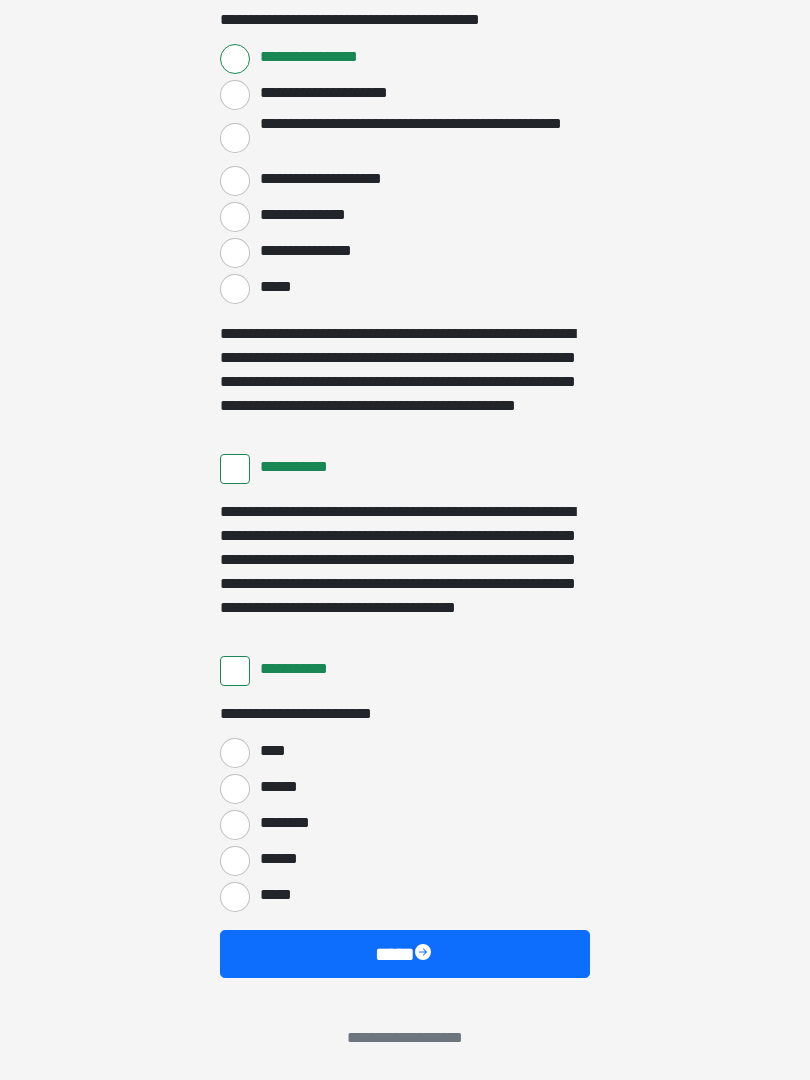 click on "****" at bounding box center (235, 753) 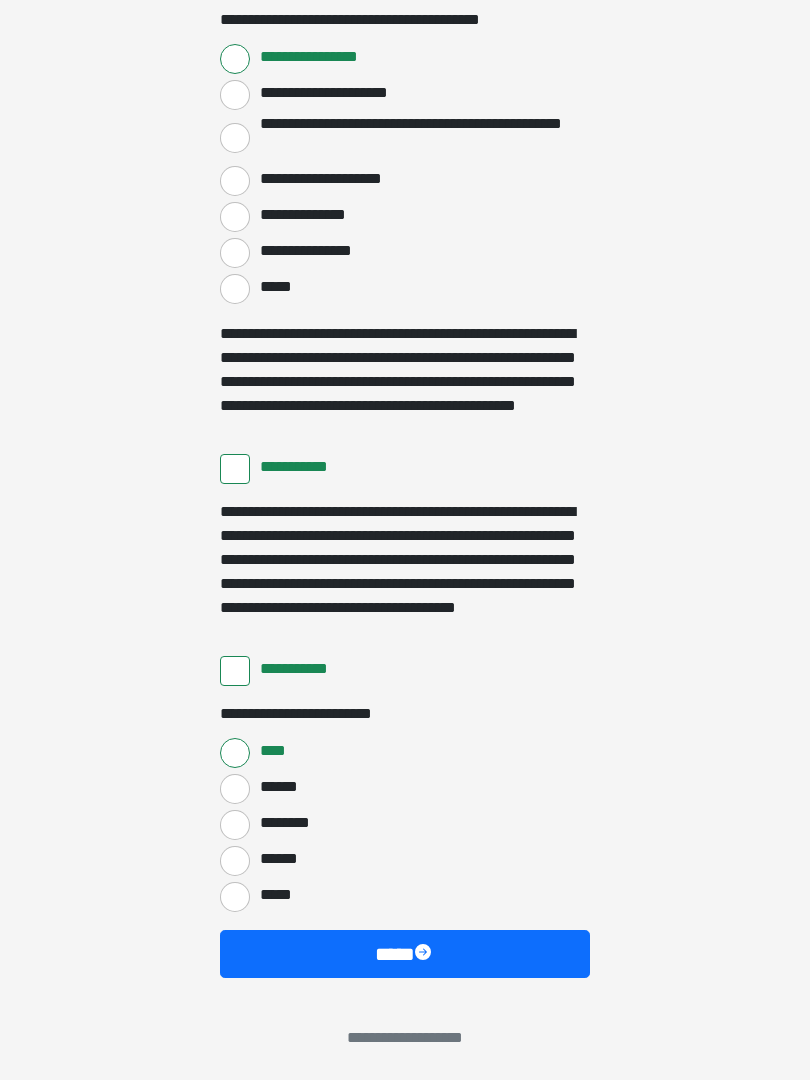 click on "****" at bounding box center (405, 954) 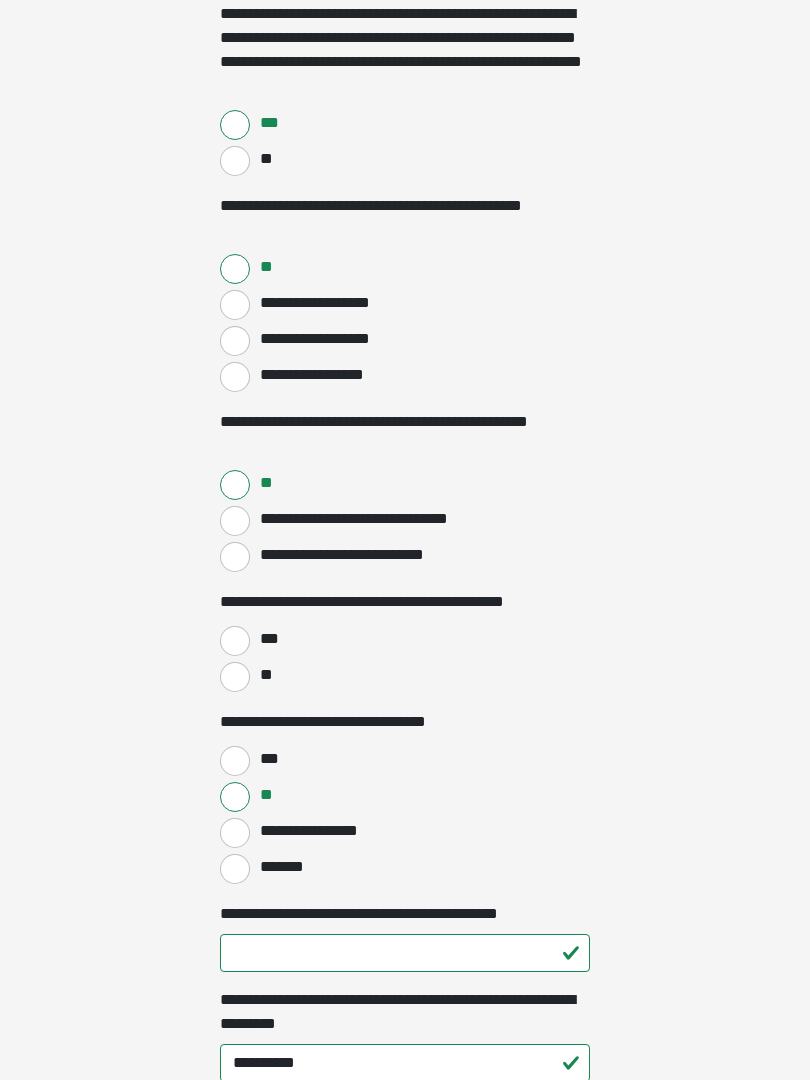 scroll, scrollTop: 688, scrollLeft: 0, axis: vertical 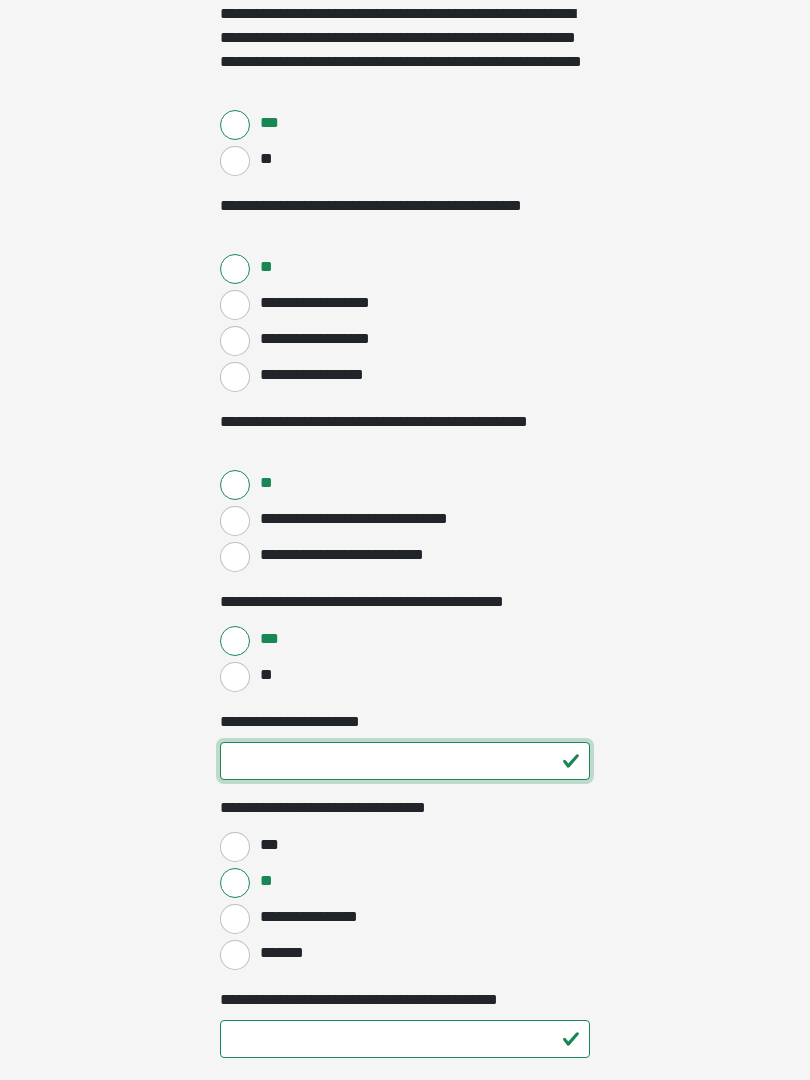 click on "**********" at bounding box center (405, 761) 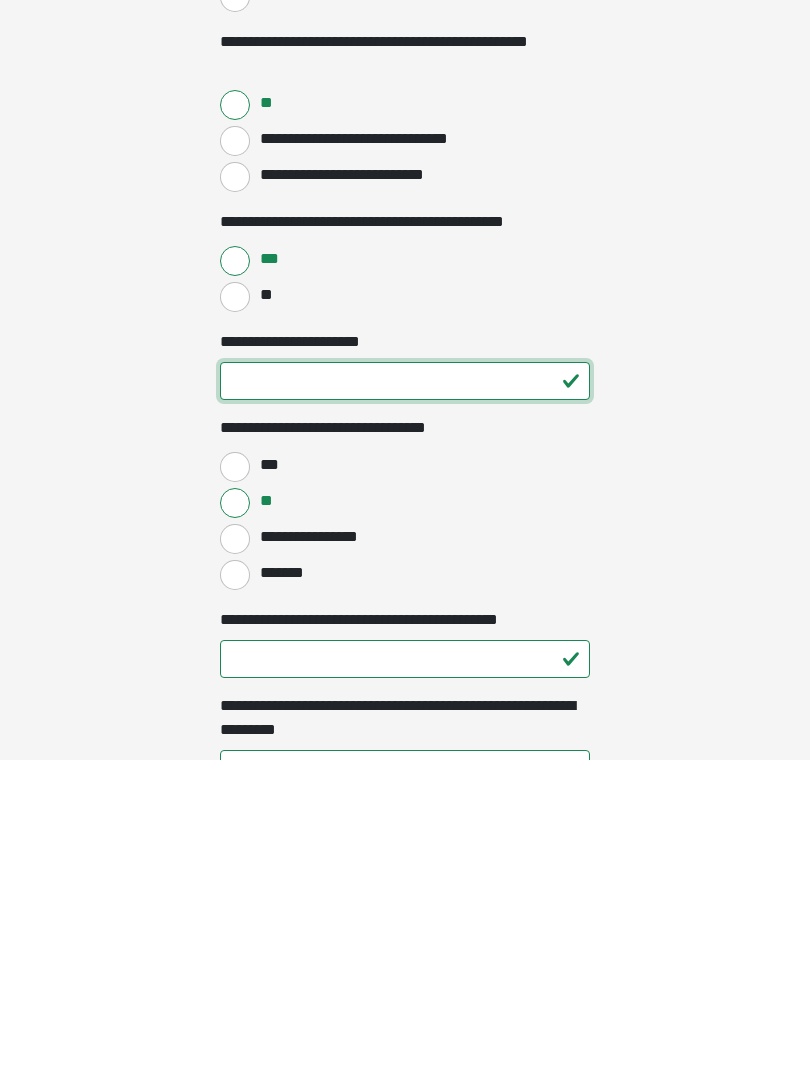 type on "**" 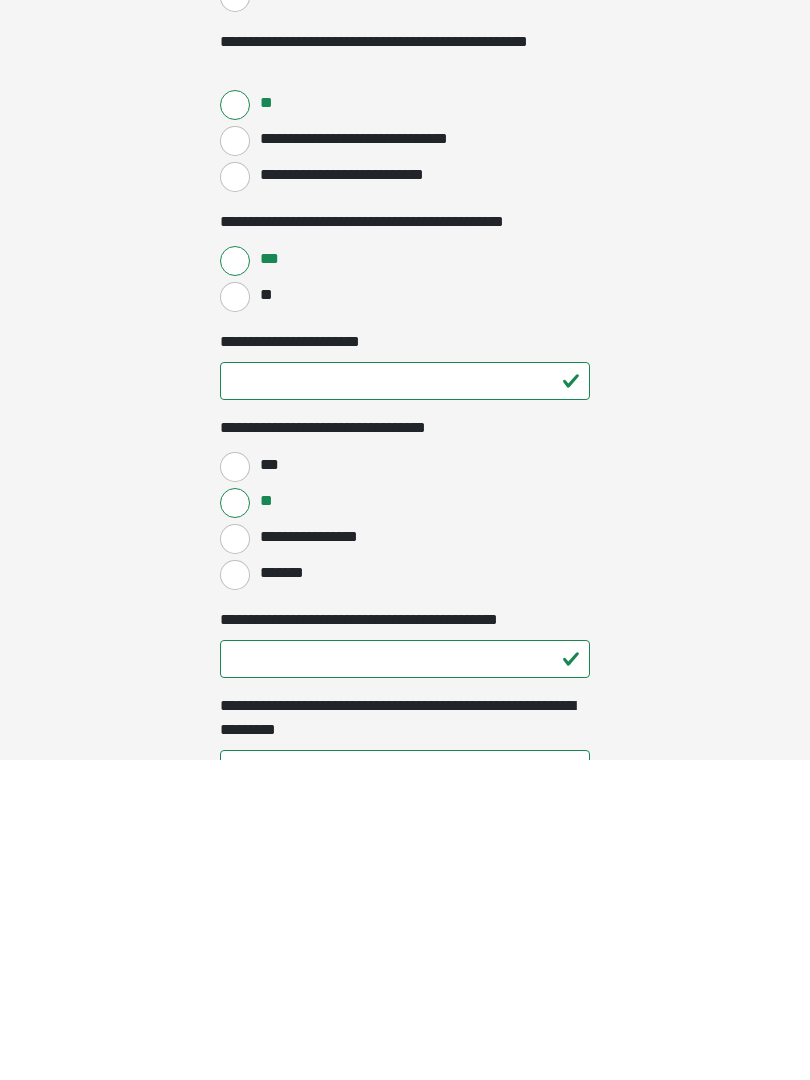 click on "**********" at bounding box center (405, -208) 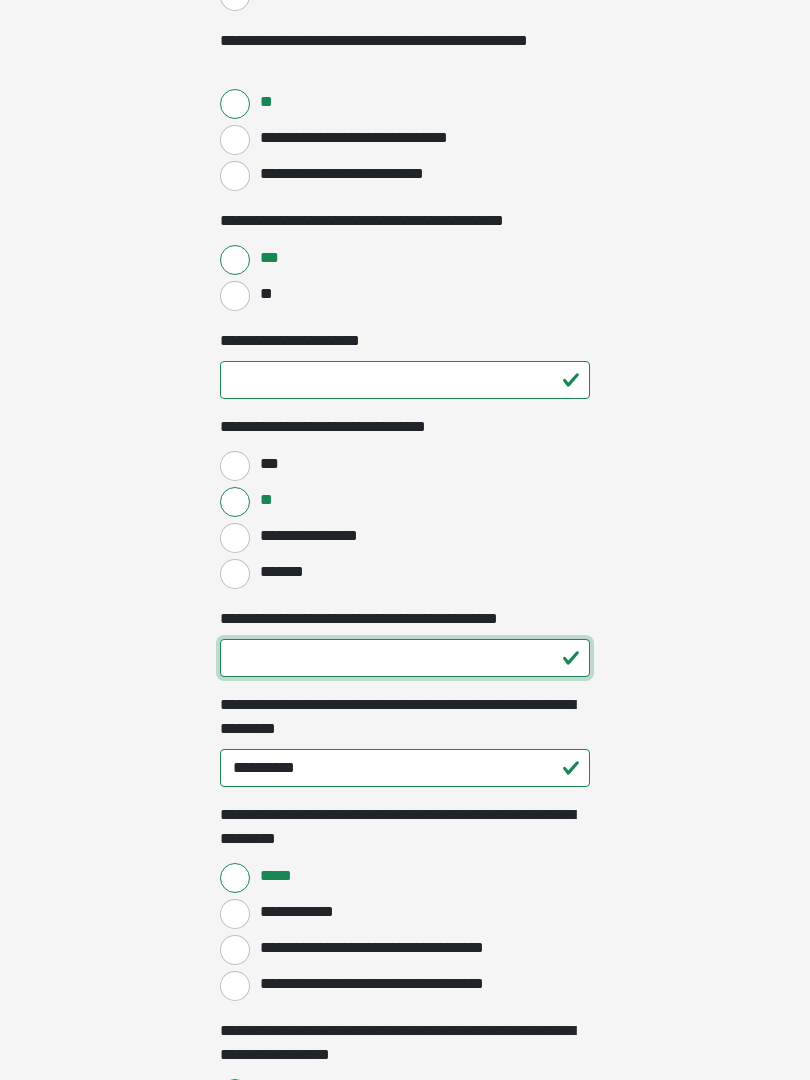 click on "**********" at bounding box center [405, 658] 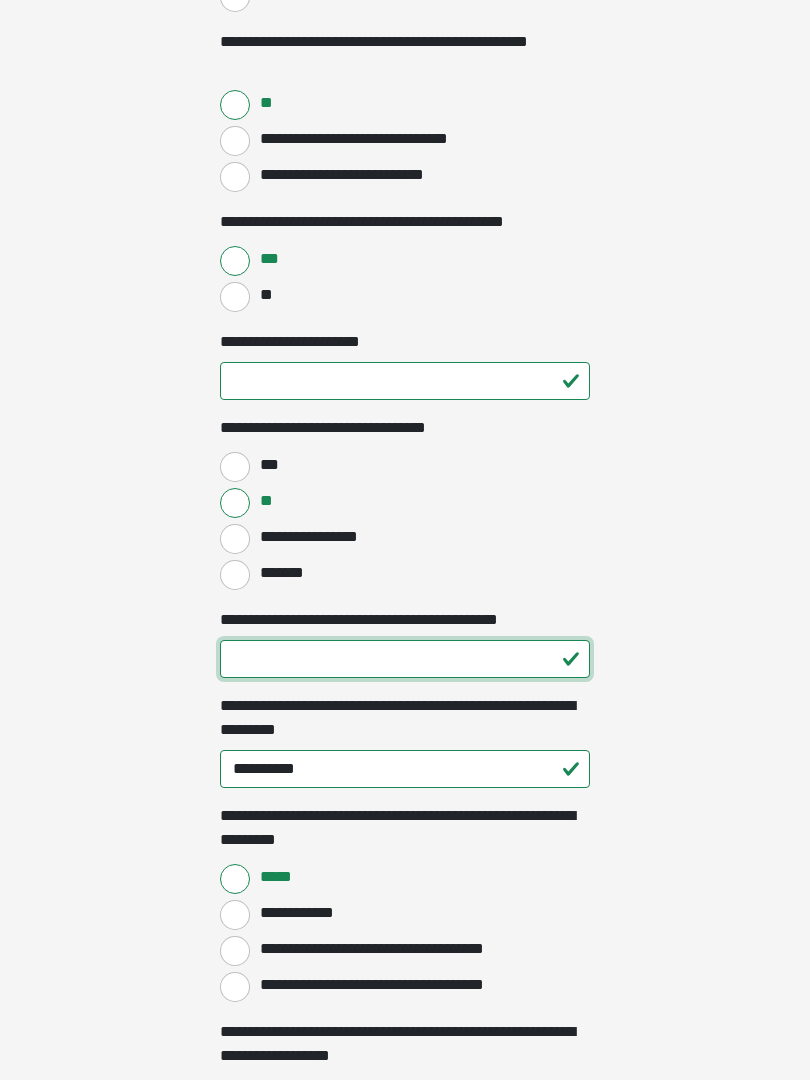 type on "**" 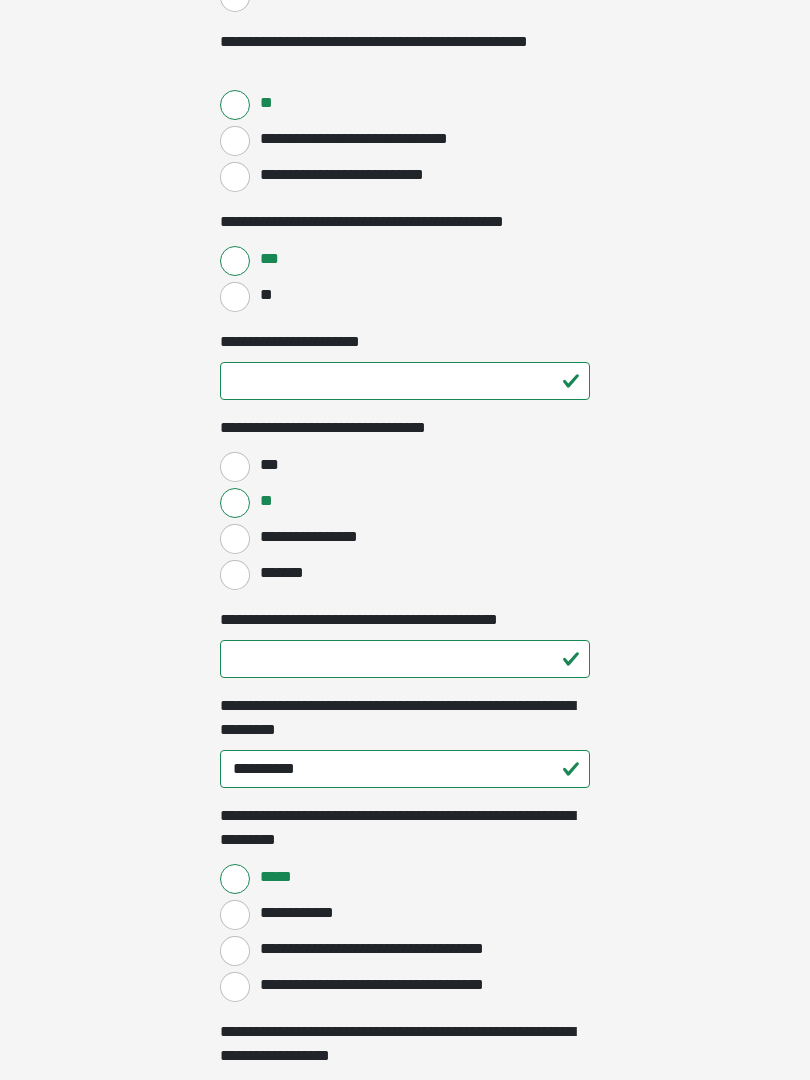 click on "**********" at bounding box center (405, -528) 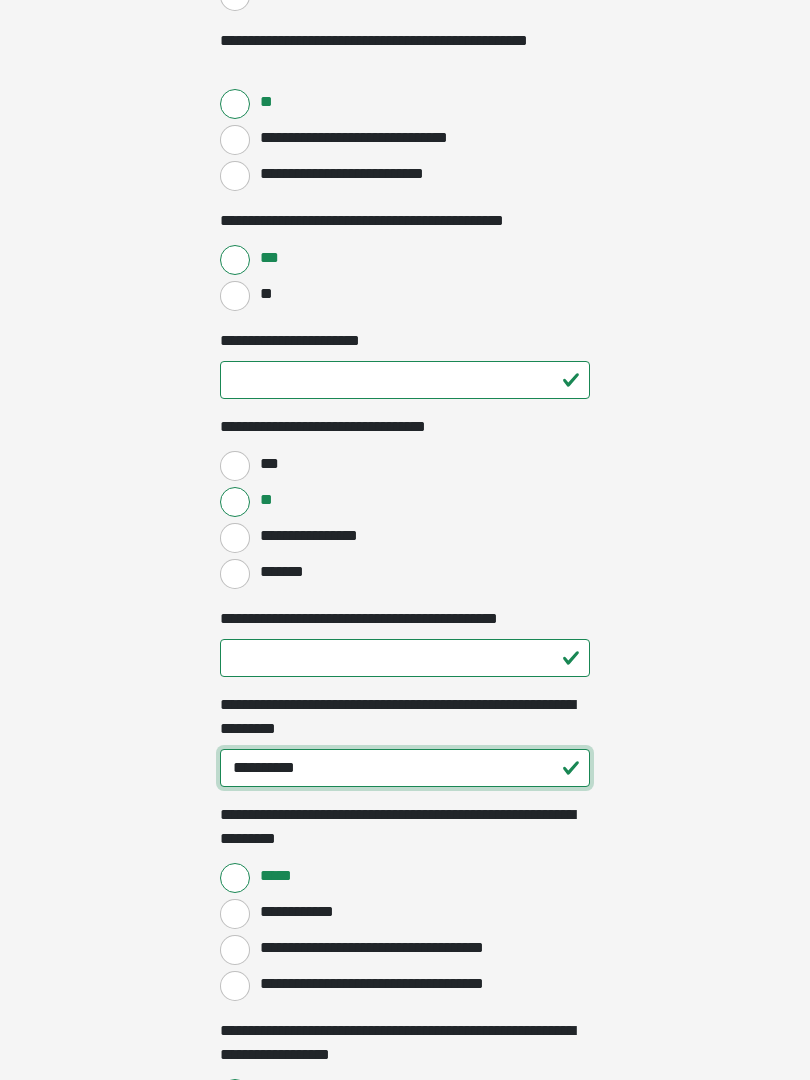 click on "**********" at bounding box center [405, 768] 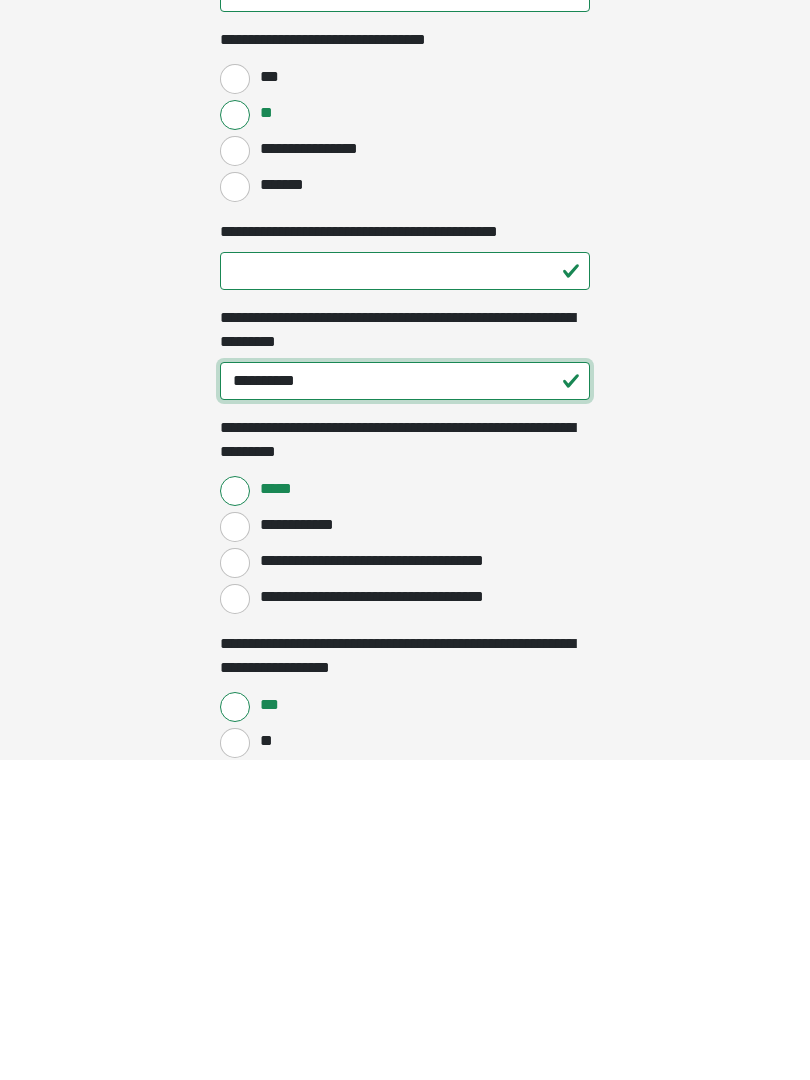 click on "**********" at bounding box center (405, 701) 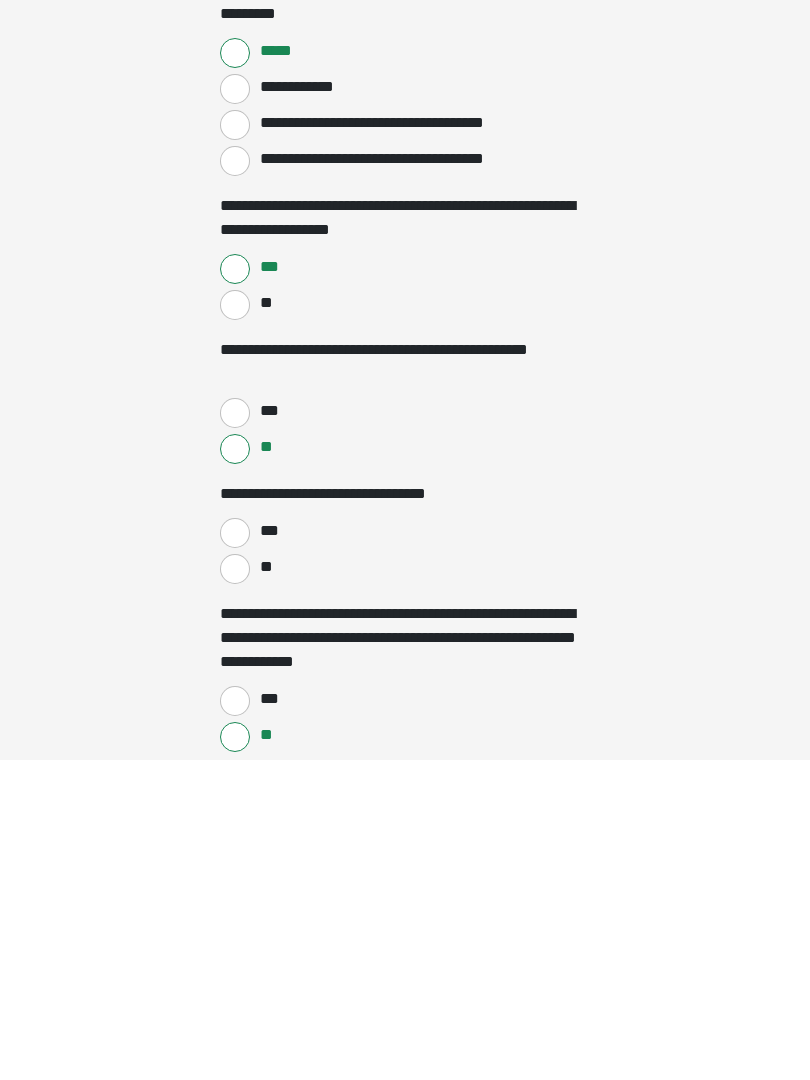 scroll, scrollTop: 1586, scrollLeft: 0, axis: vertical 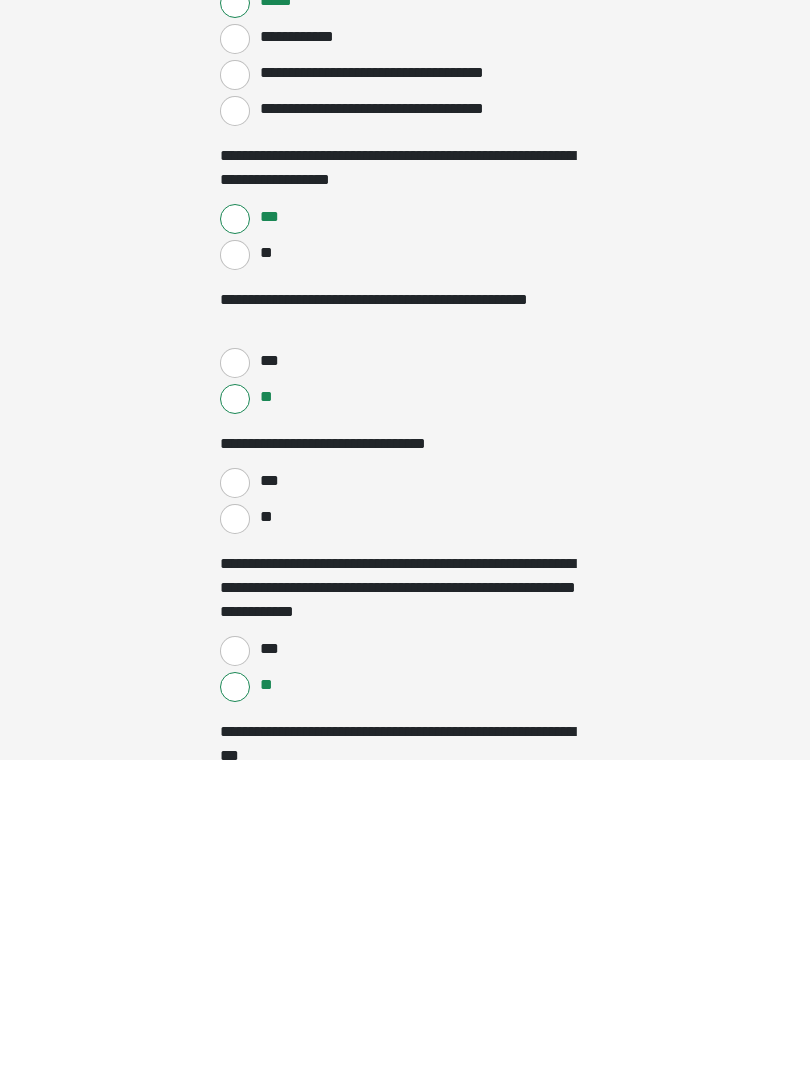 type on "**********" 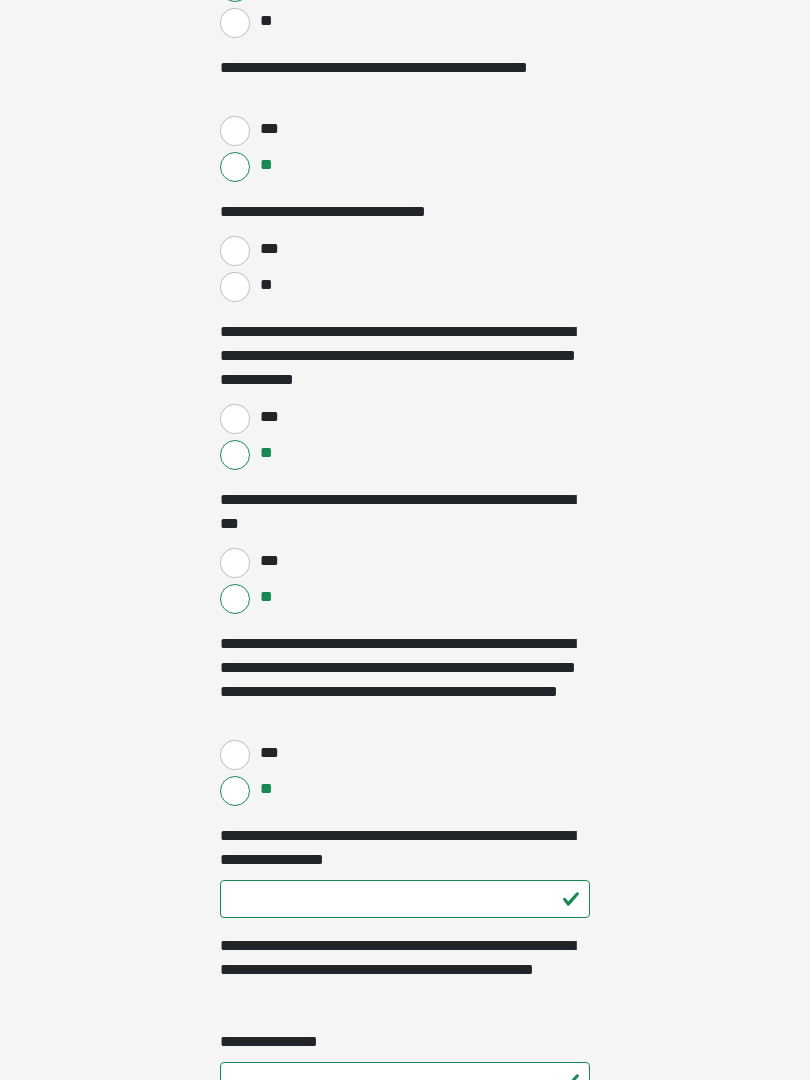 scroll, scrollTop: 2176, scrollLeft: 0, axis: vertical 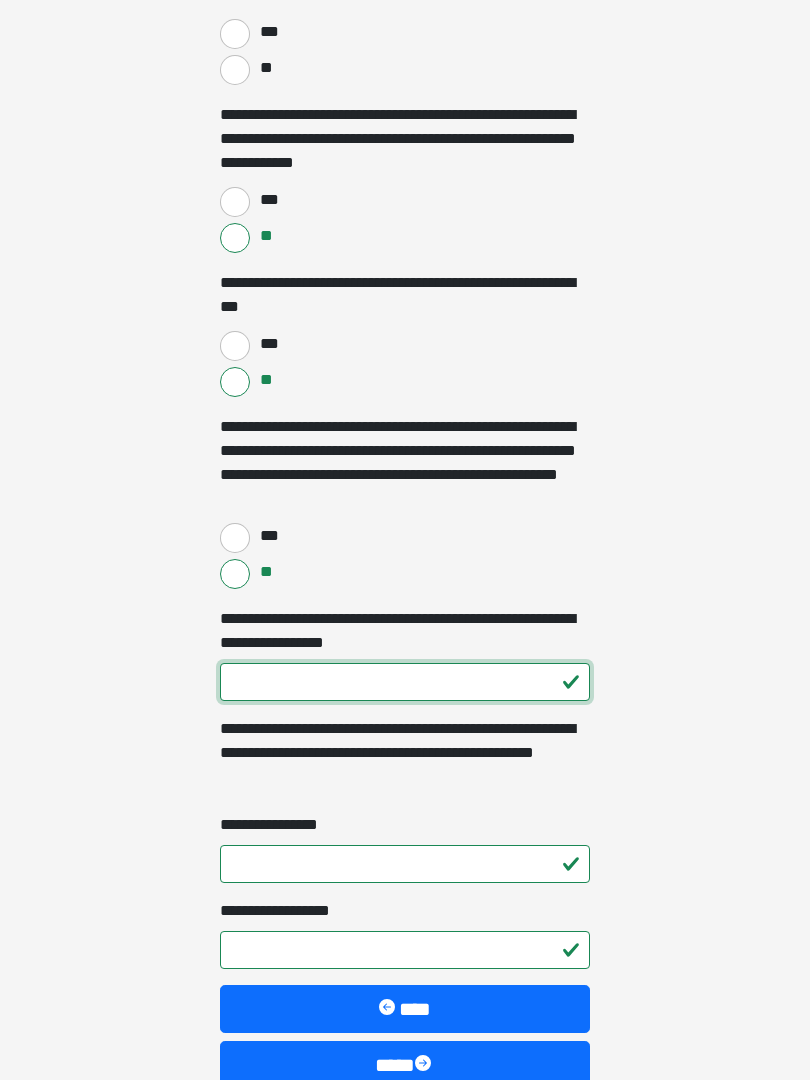 click on "**********" at bounding box center [405, 683] 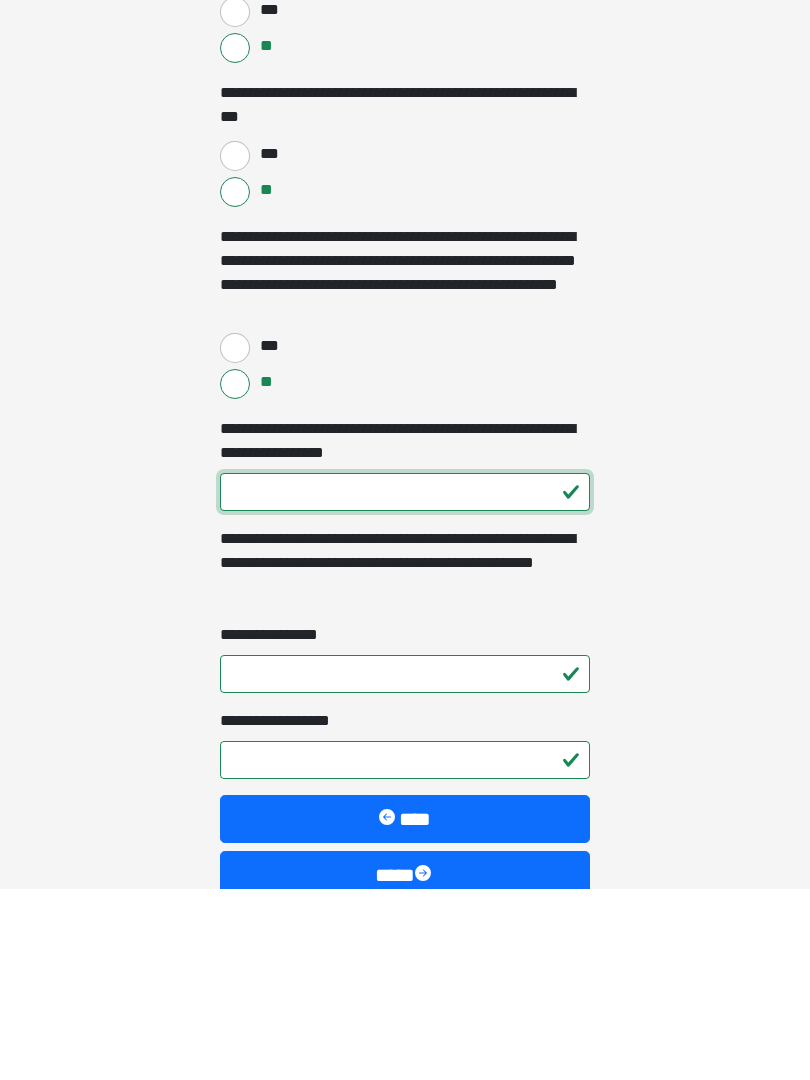type on "***" 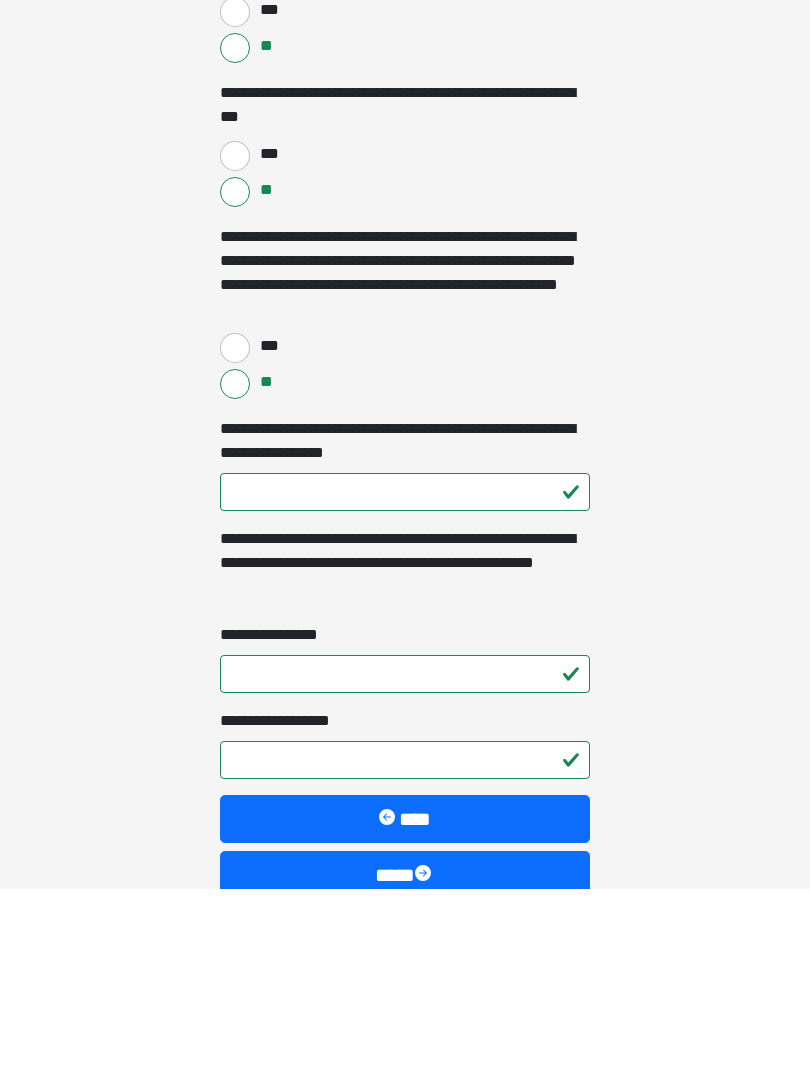 click on "**********" at bounding box center [405, 865] 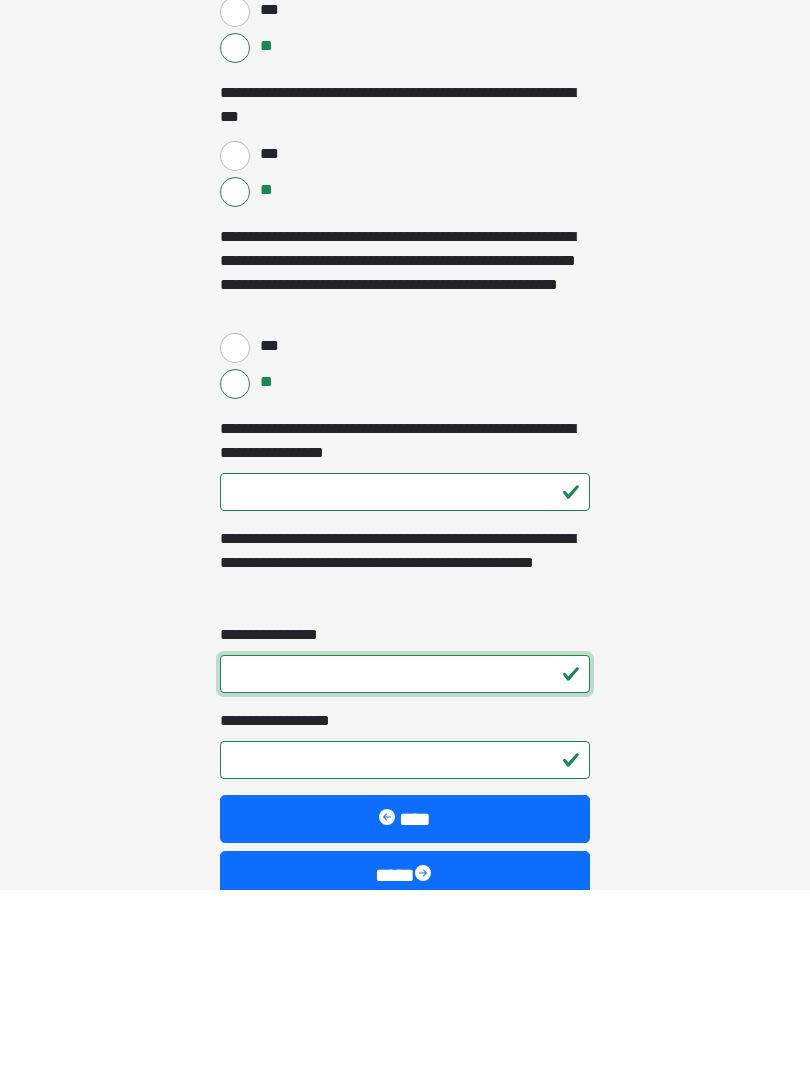type on "*" 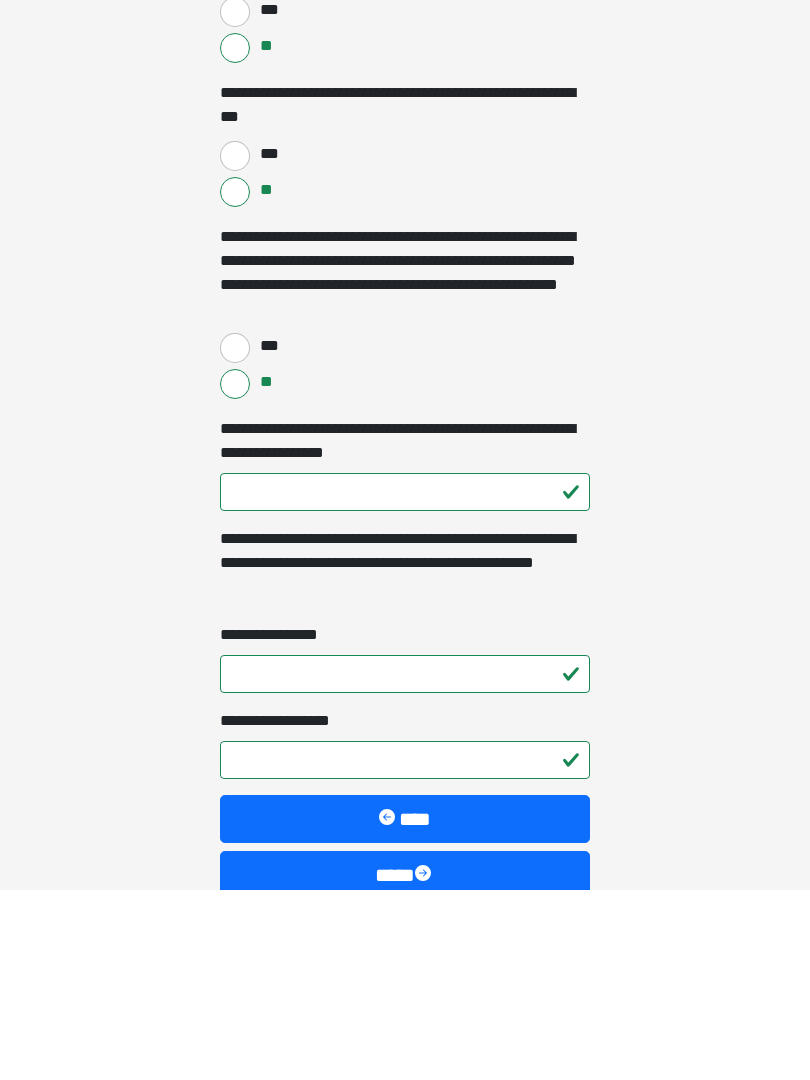 click on "**********" at bounding box center (405, 951) 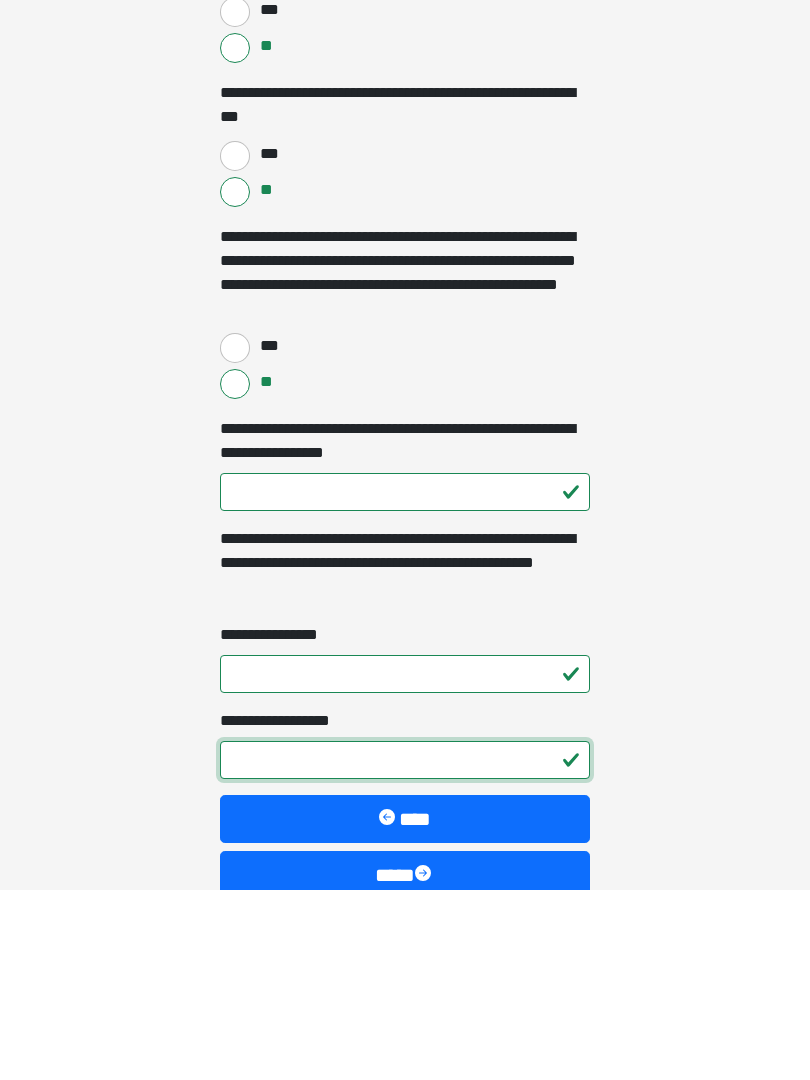 scroll, scrollTop: 2505, scrollLeft: 0, axis: vertical 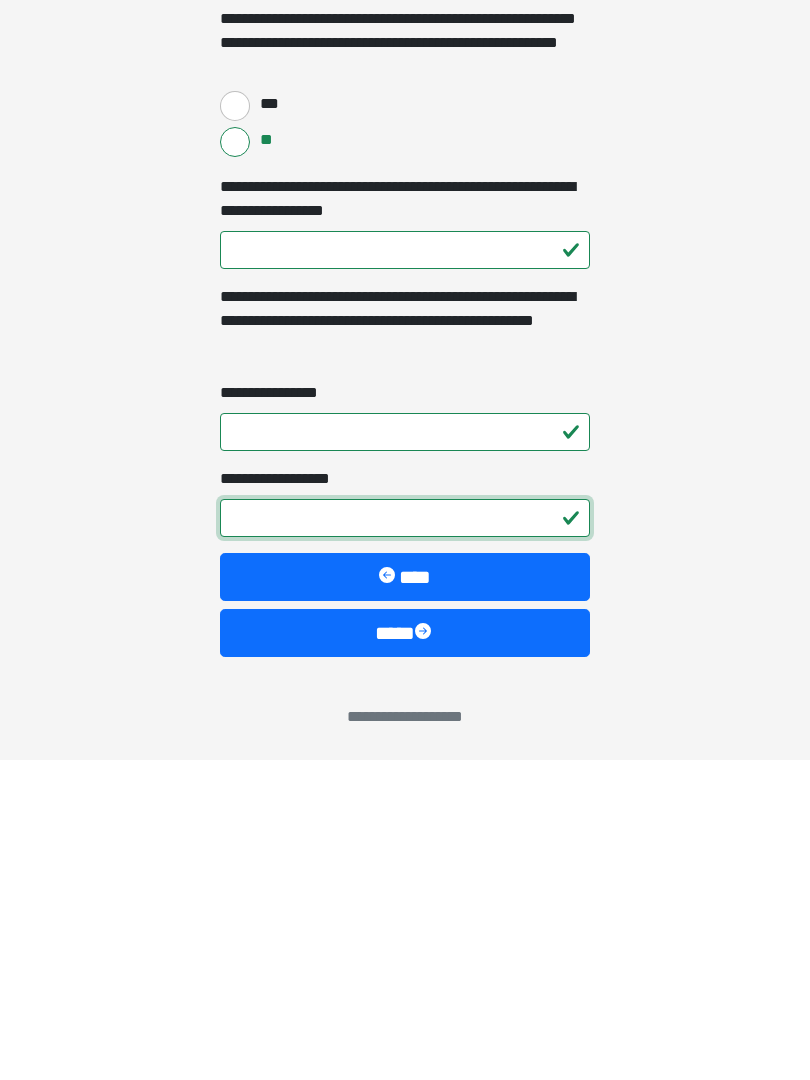 type on "*" 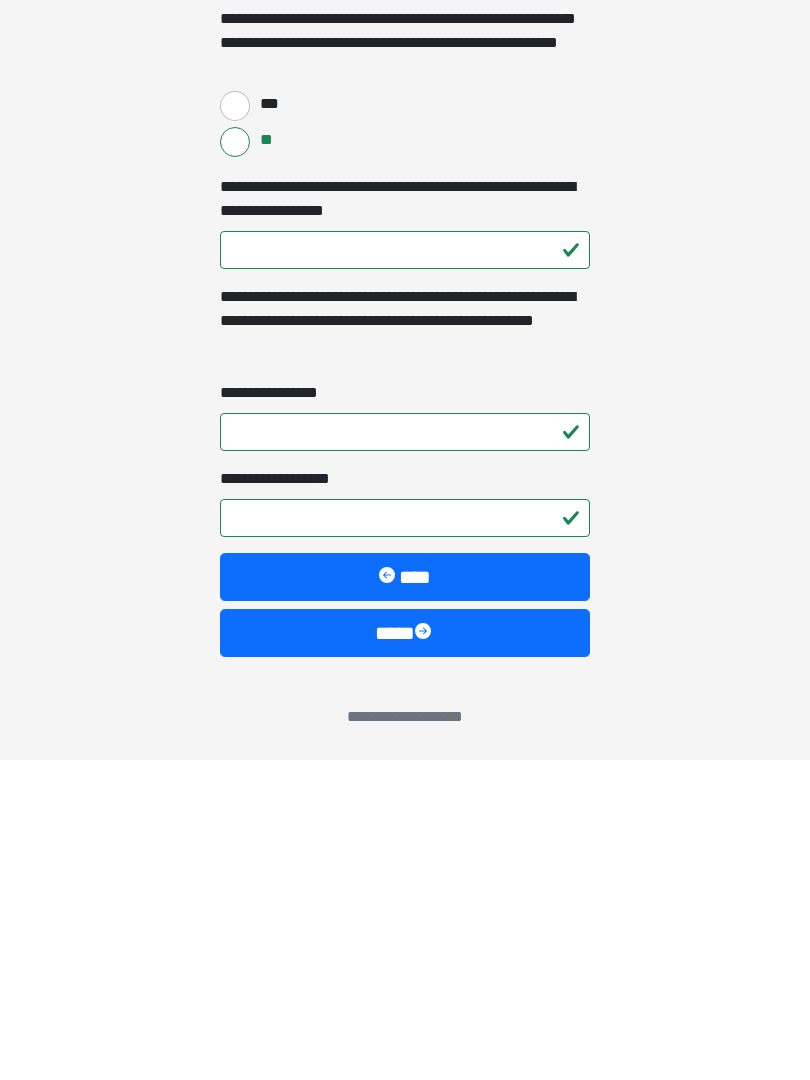 click on "****" at bounding box center [405, 953] 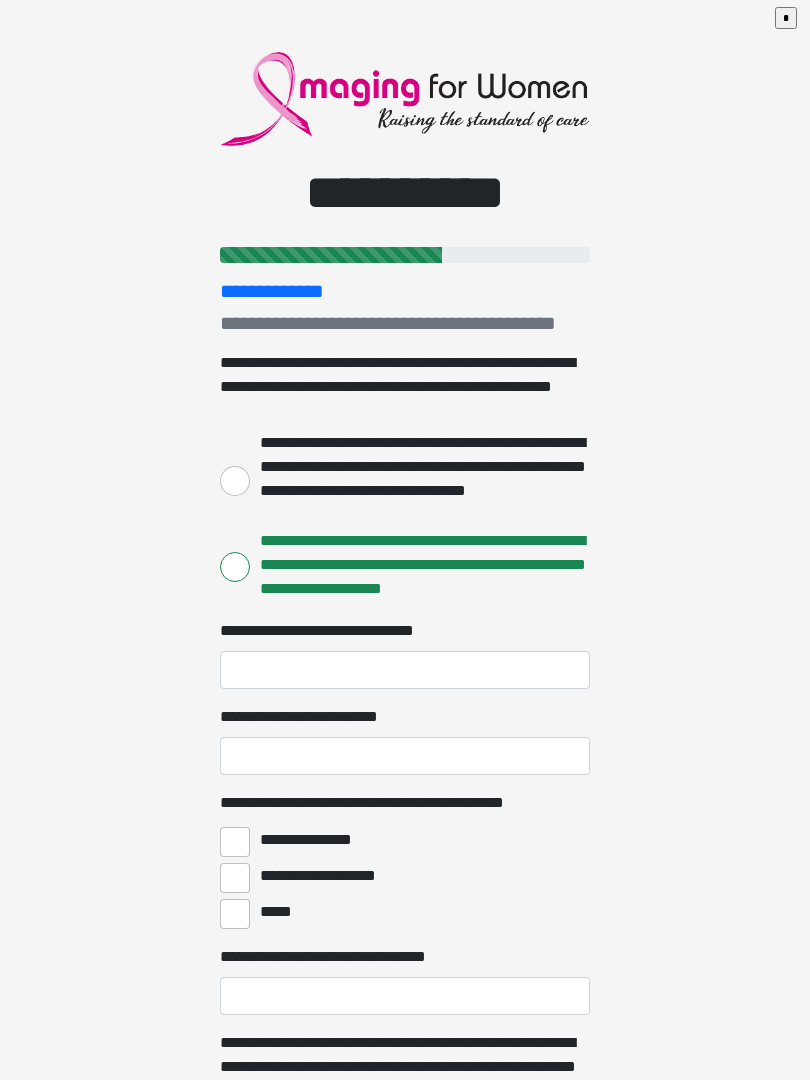 scroll, scrollTop: 0, scrollLeft: 0, axis: both 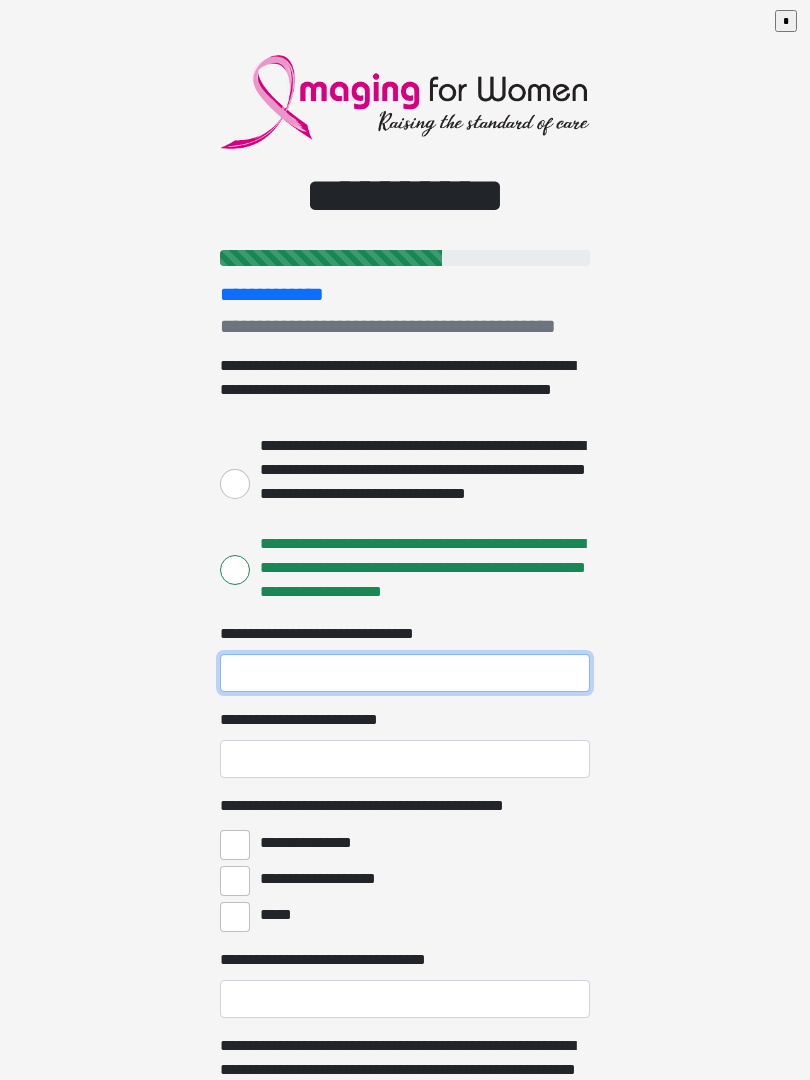 click on "**********" at bounding box center (405, 673) 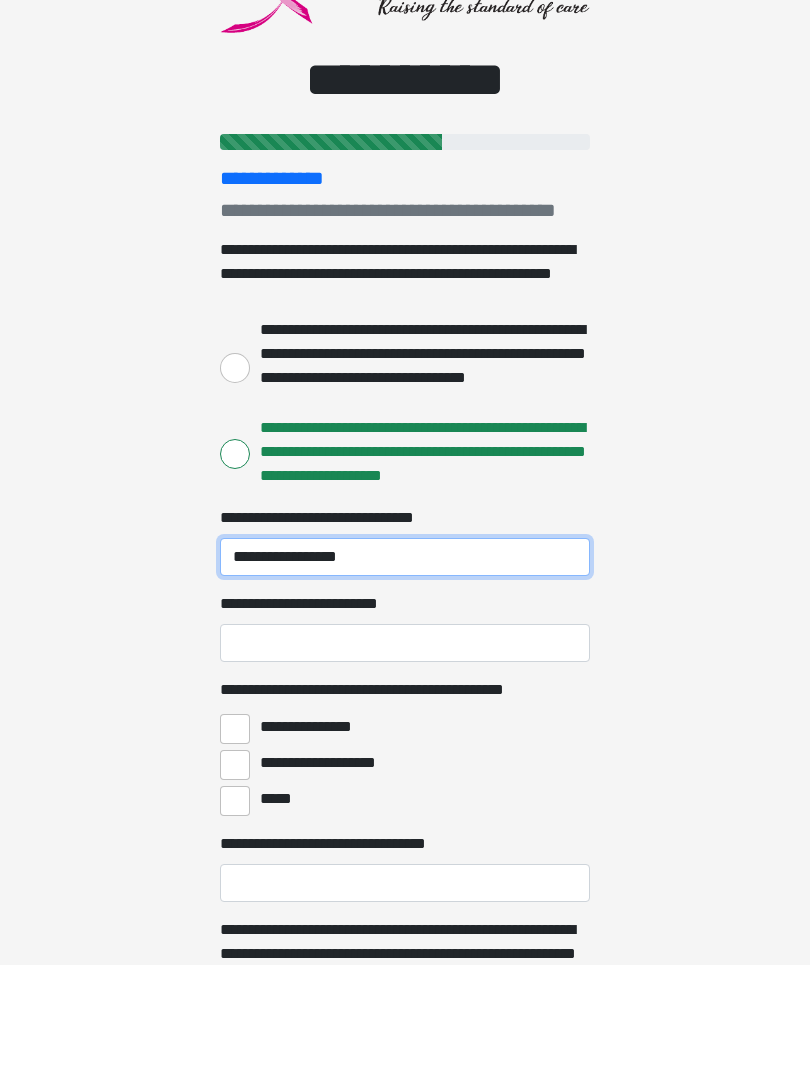 type on "**********" 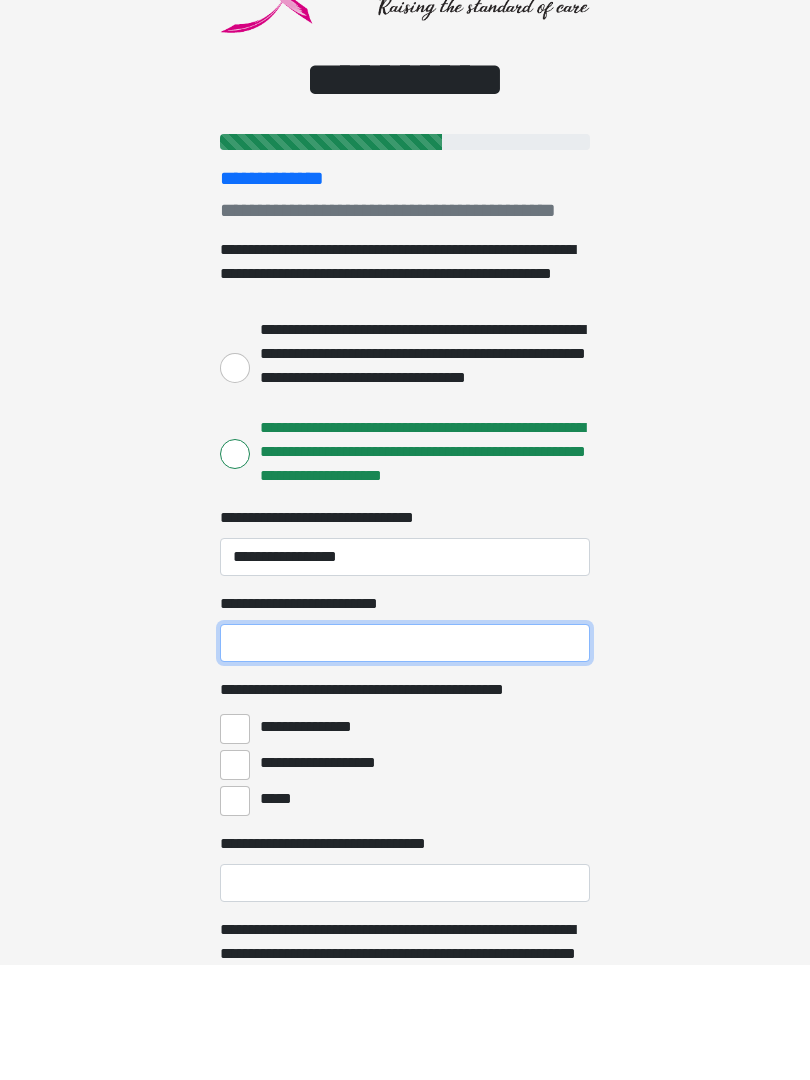 click on "**********" at bounding box center (405, 759) 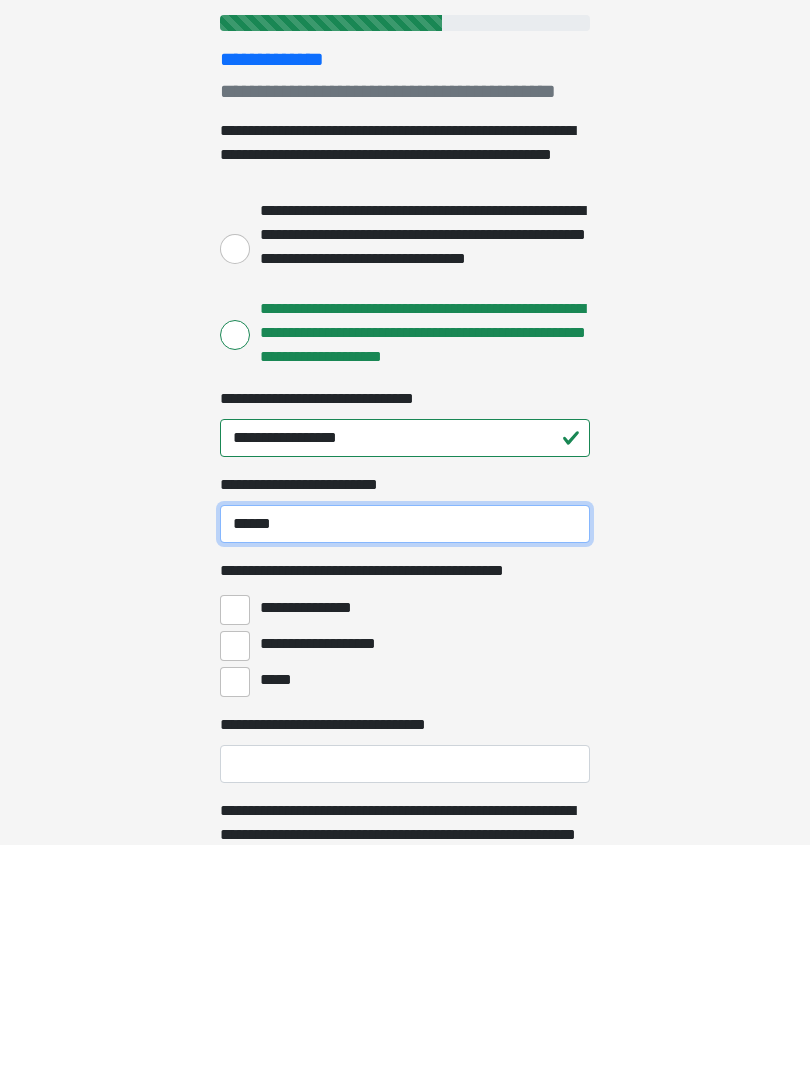 type on "******" 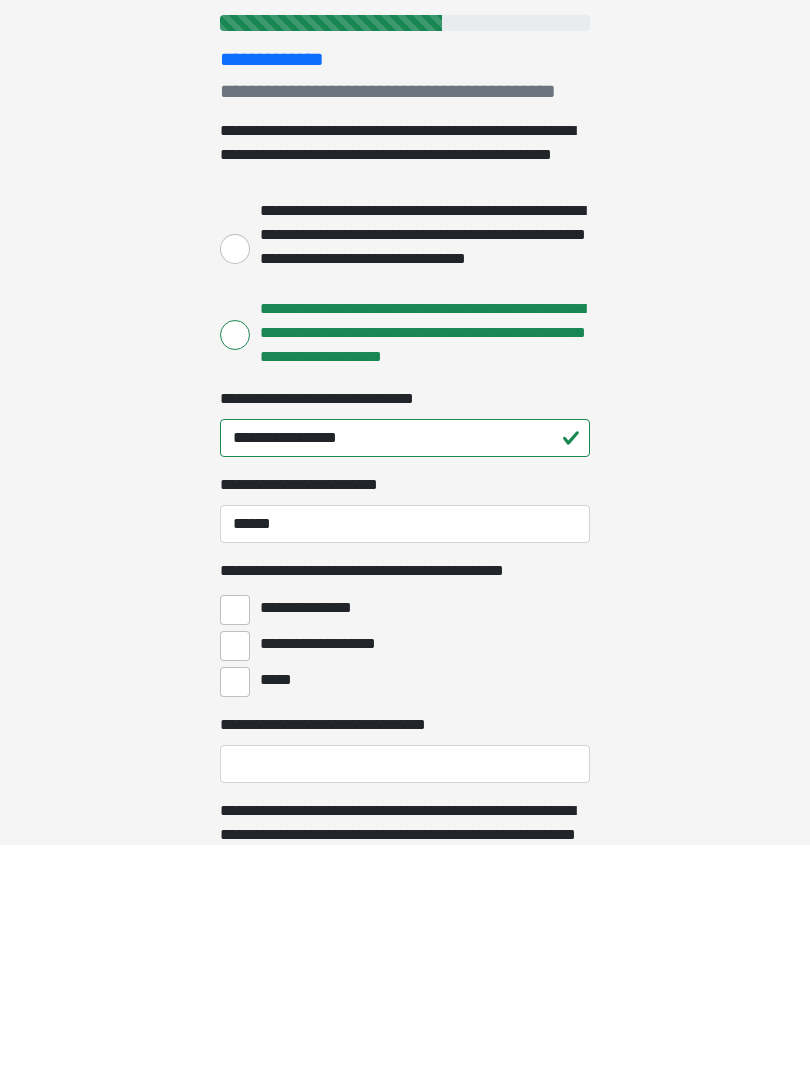 click on "**********" at bounding box center [235, 845] 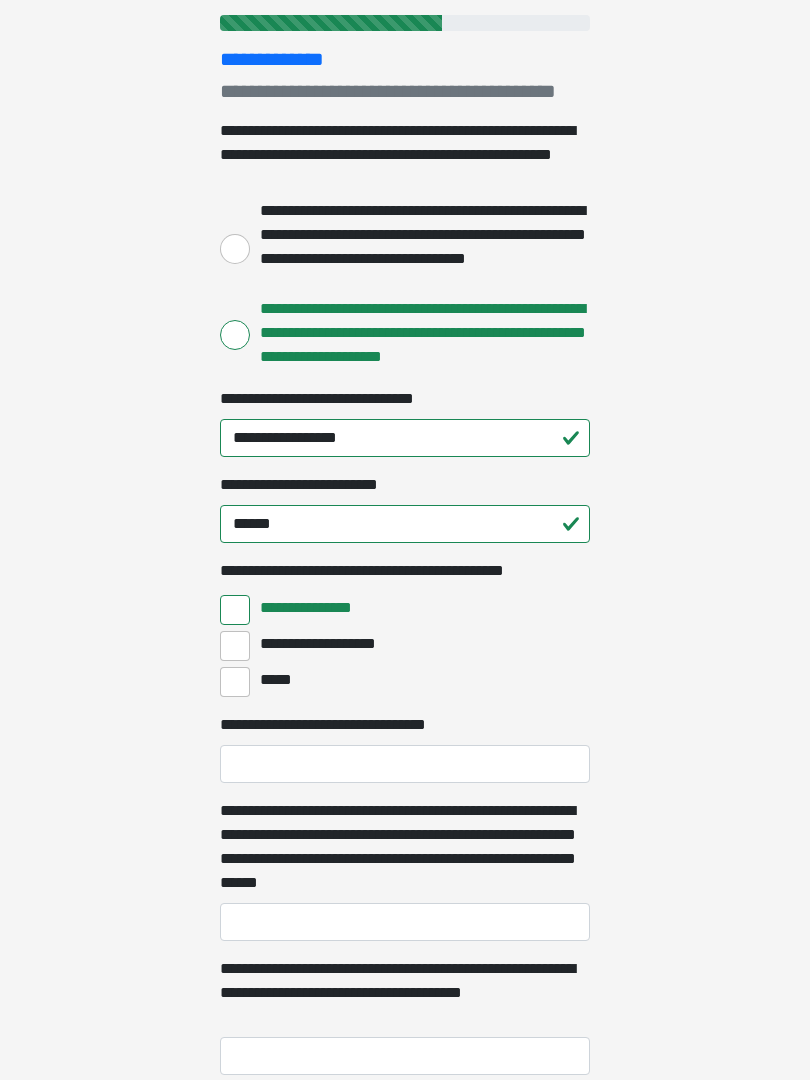 click on "**********" at bounding box center [235, 646] 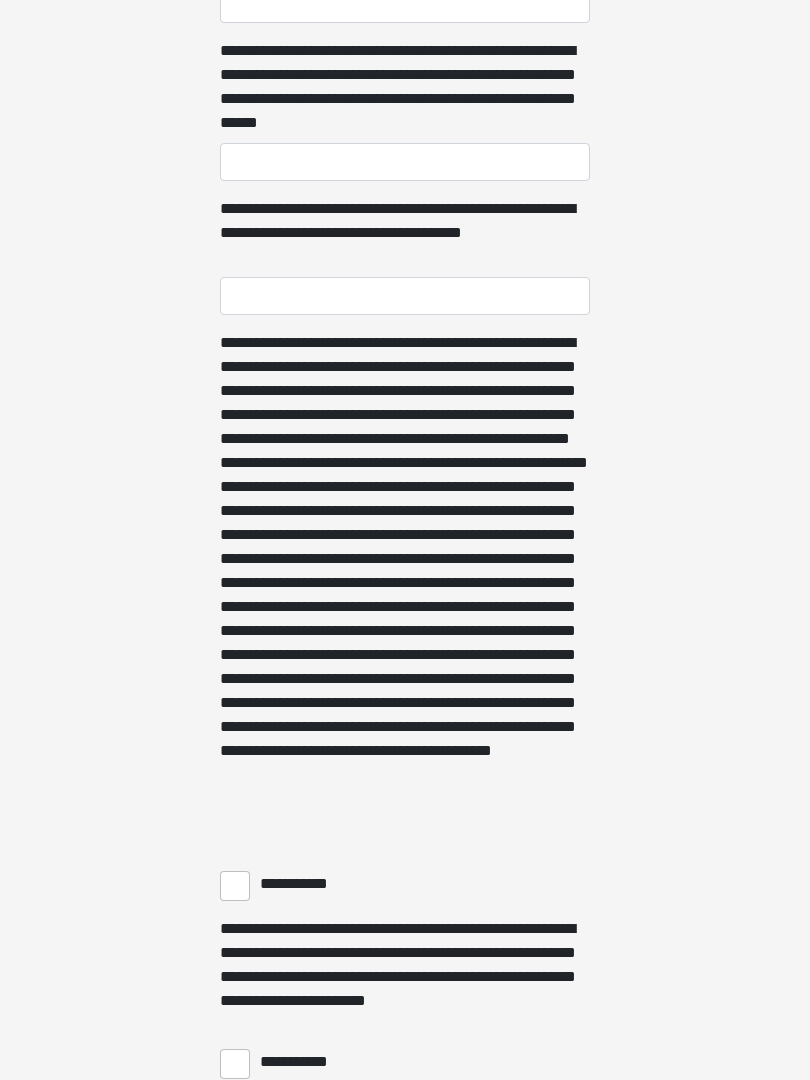 scroll, scrollTop: 996, scrollLeft: 0, axis: vertical 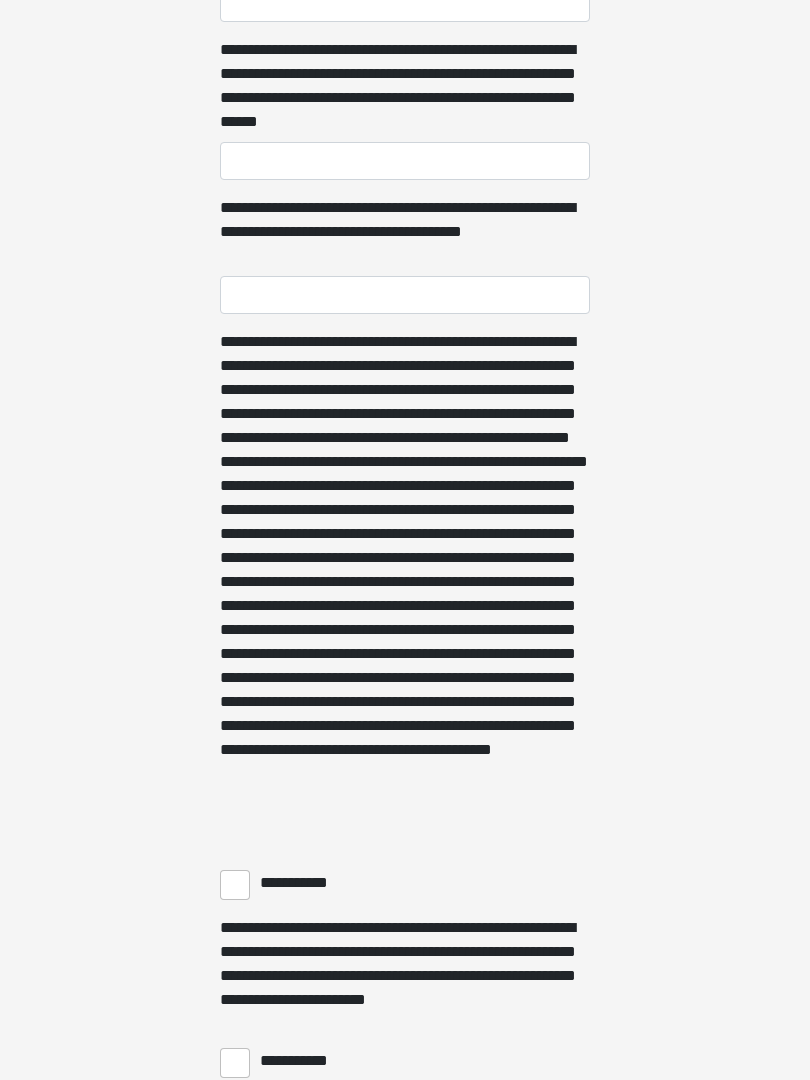 click on "**********" at bounding box center [235, 885] 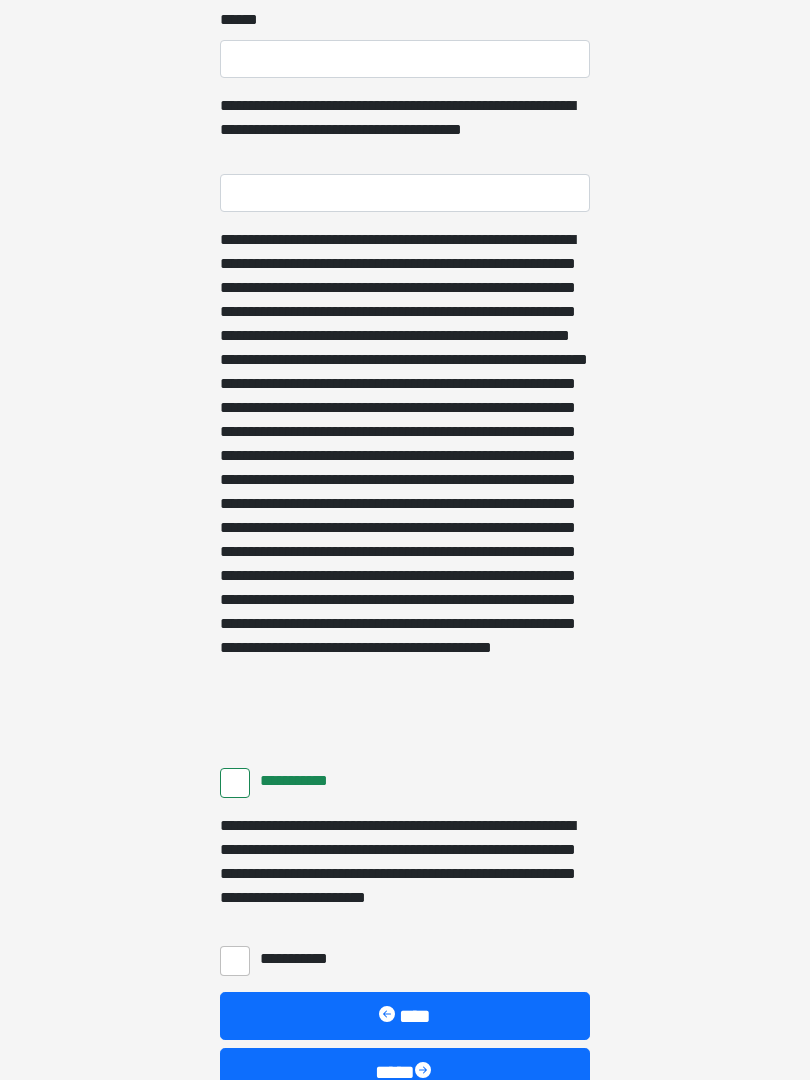 scroll, scrollTop: 1125, scrollLeft: 0, axis: vertical 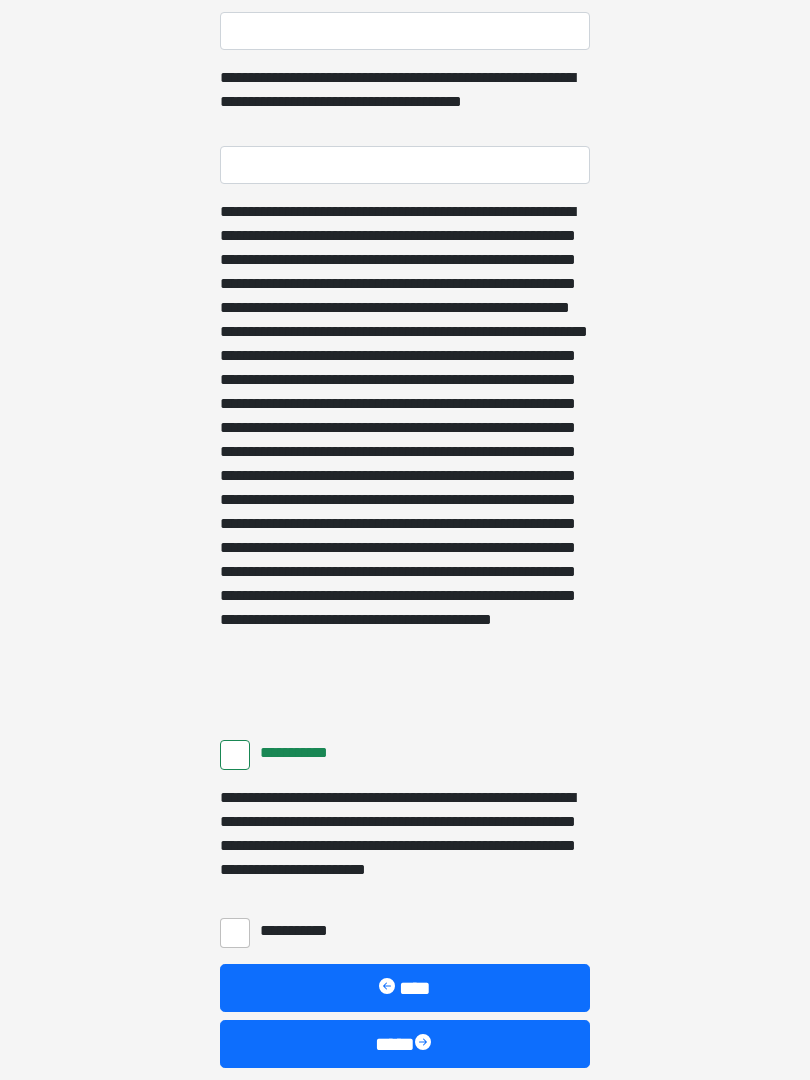 click on "**********" at bounding box center (235, 934) 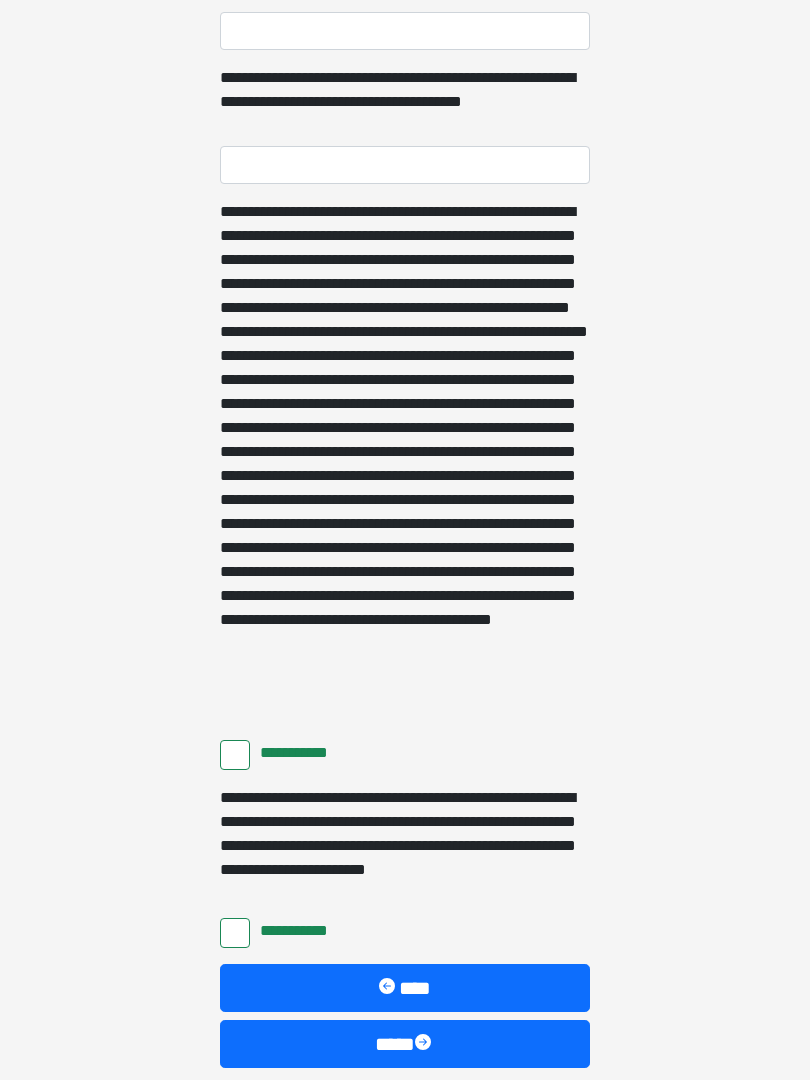 scroll, scrollTop: 1126, scrollLeft: 0, axis: vertical 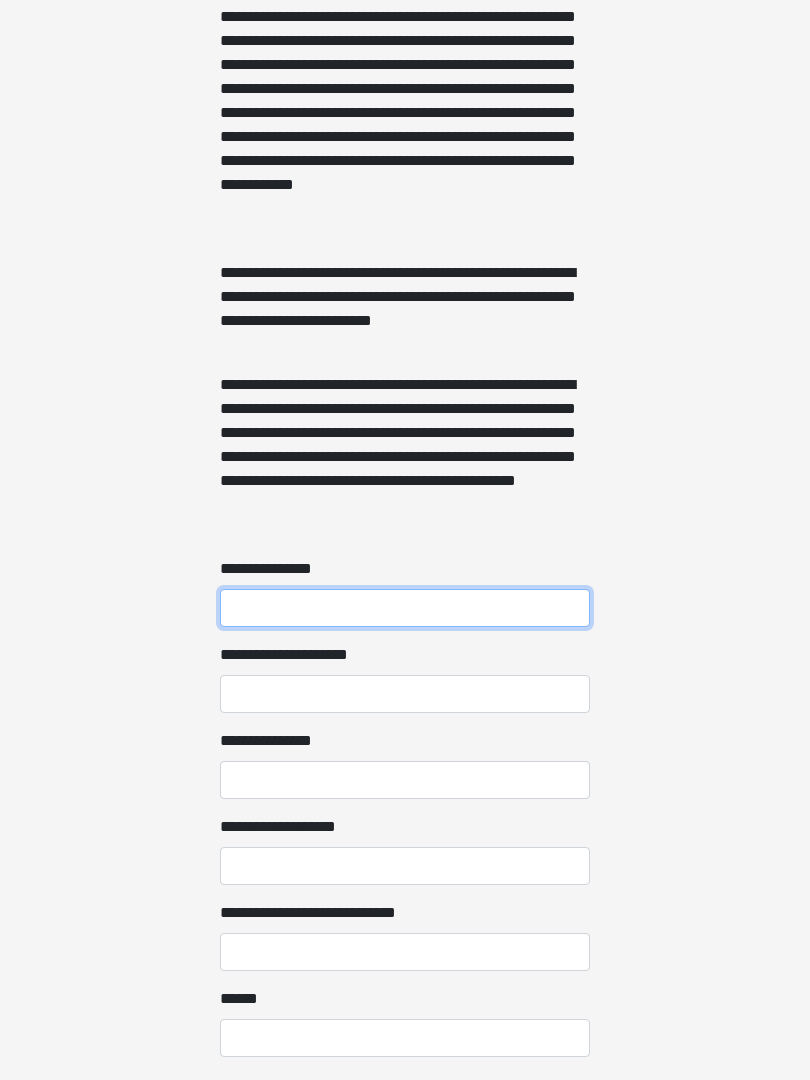 click on "**********" at bounding box center [405, 608] 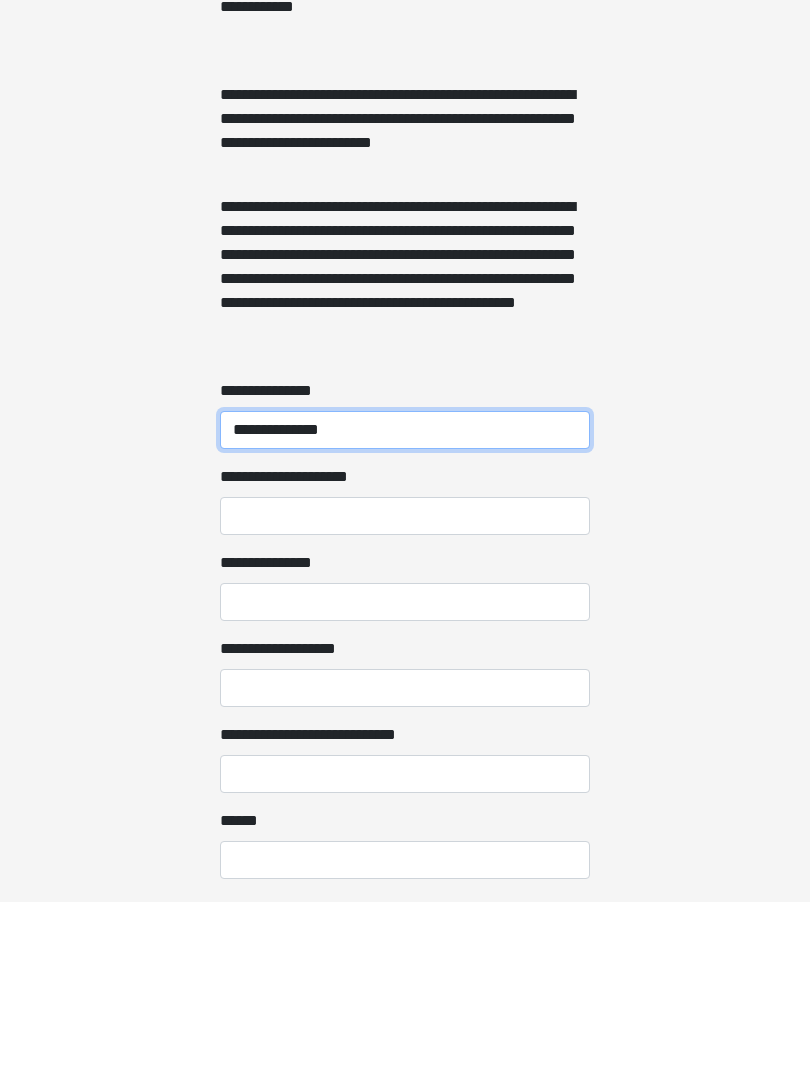 type on "**********" 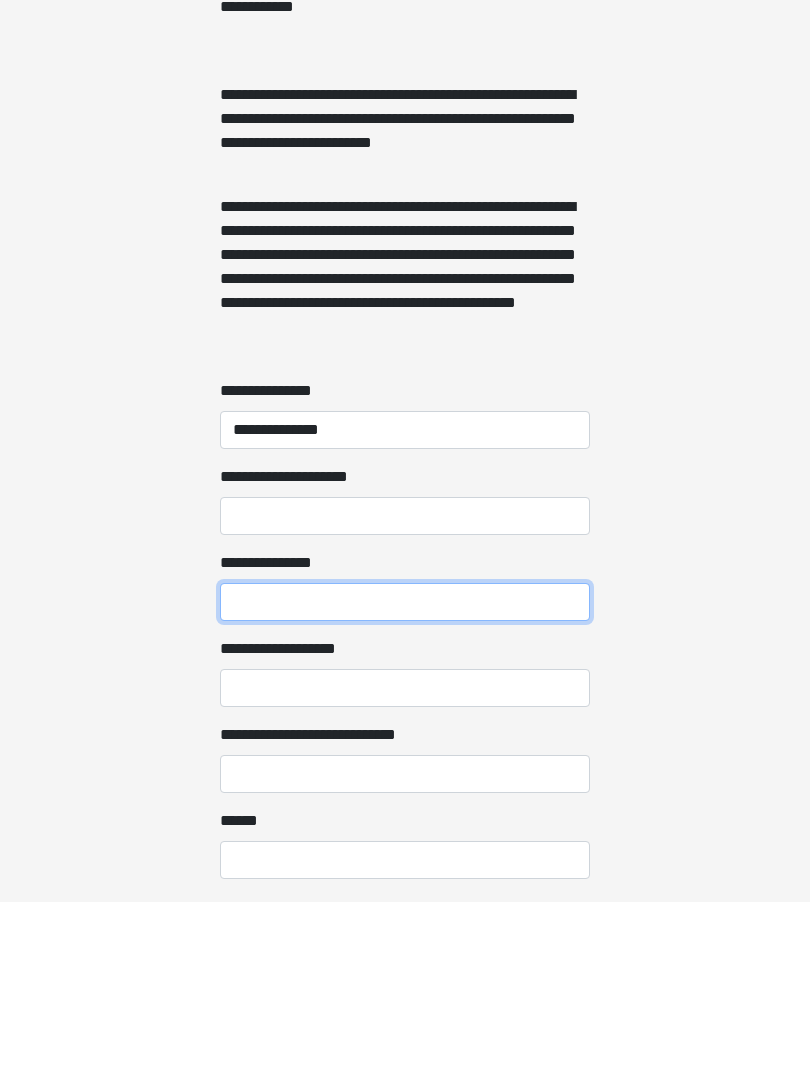 click on "**********" at bounding box center (405, 780) 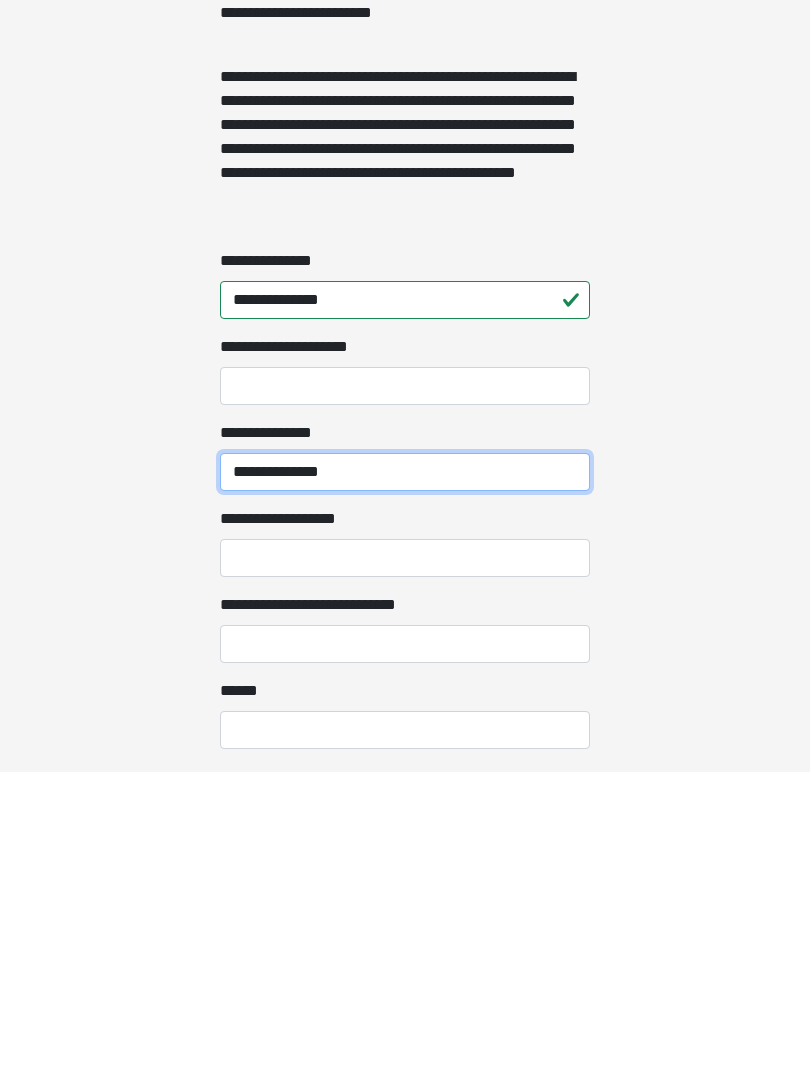 type on "**********" 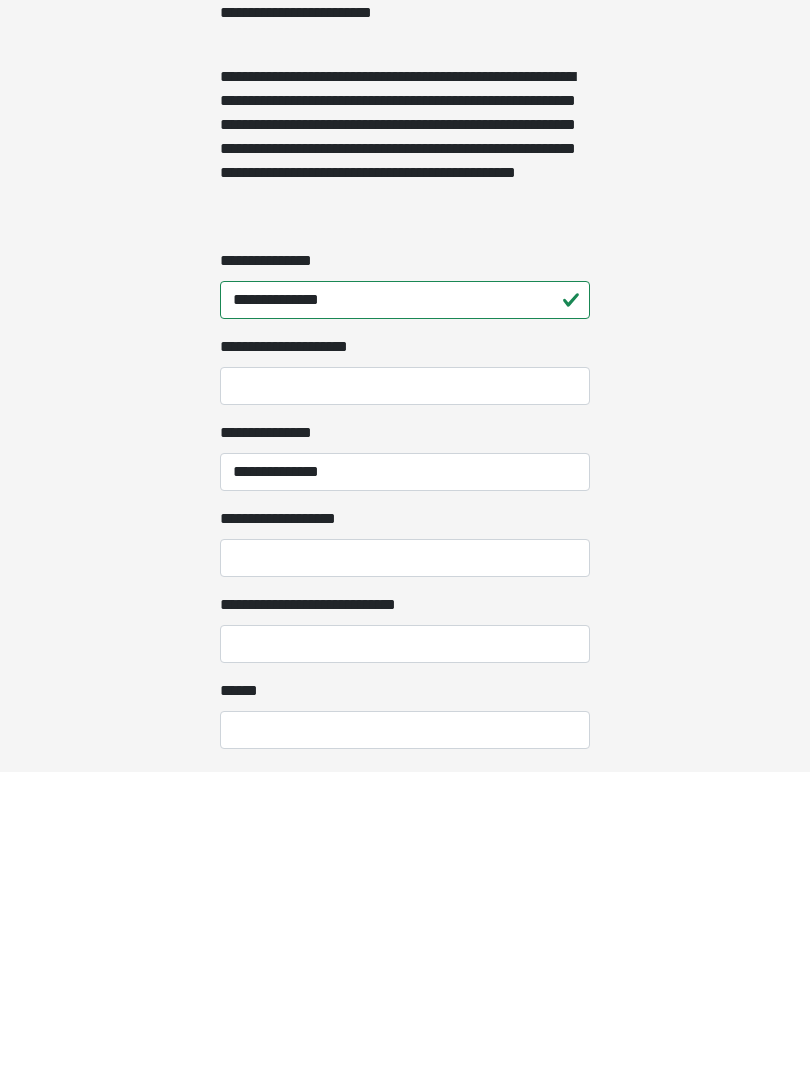 click on "**********" at bounding box center (405, 866) 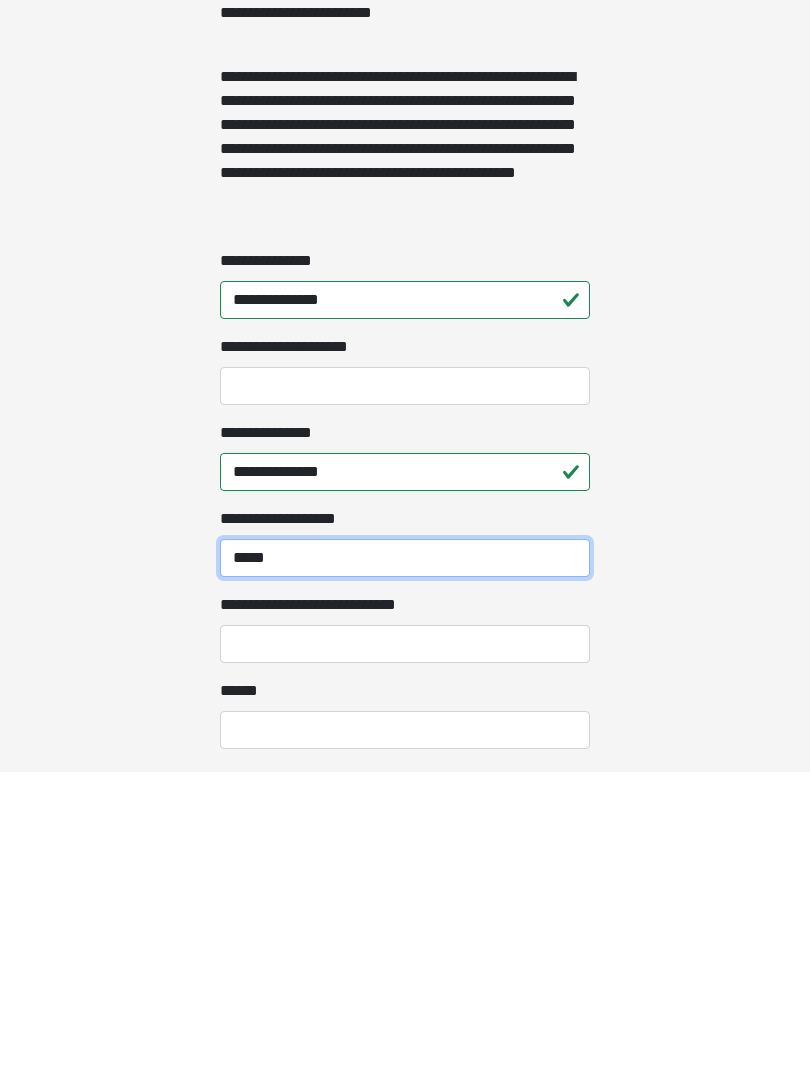 type on "*****" 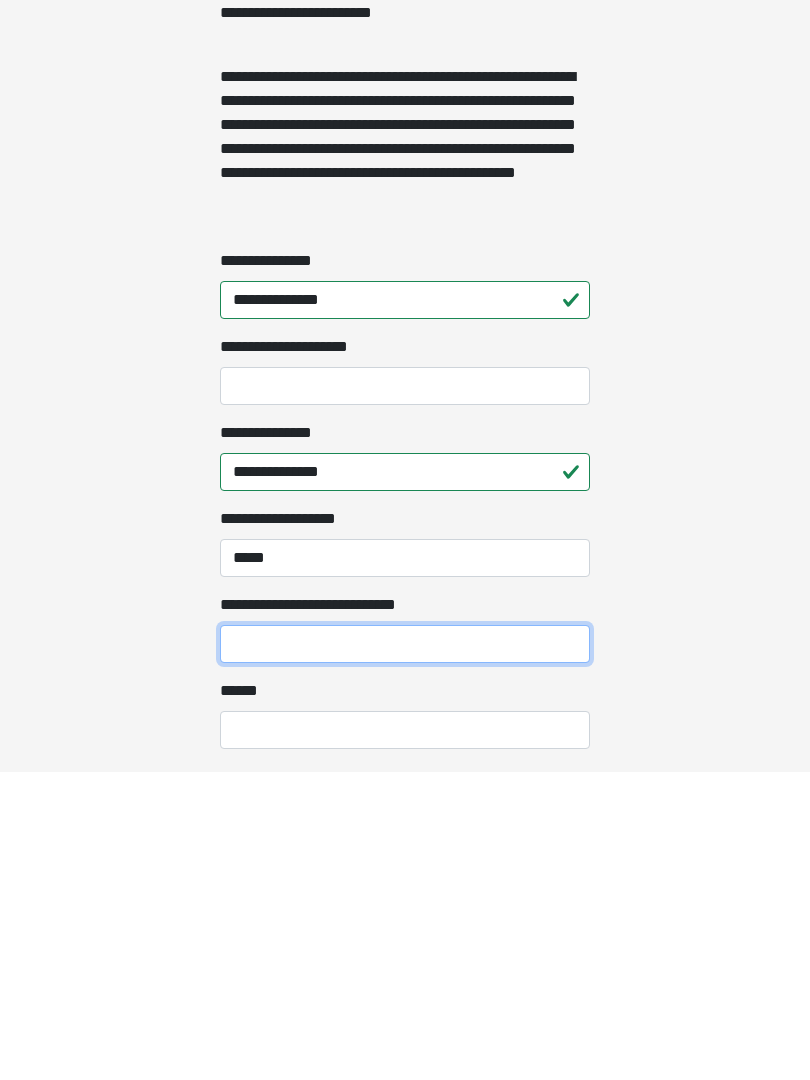 click on "**********" at bounding box center [405, 952] 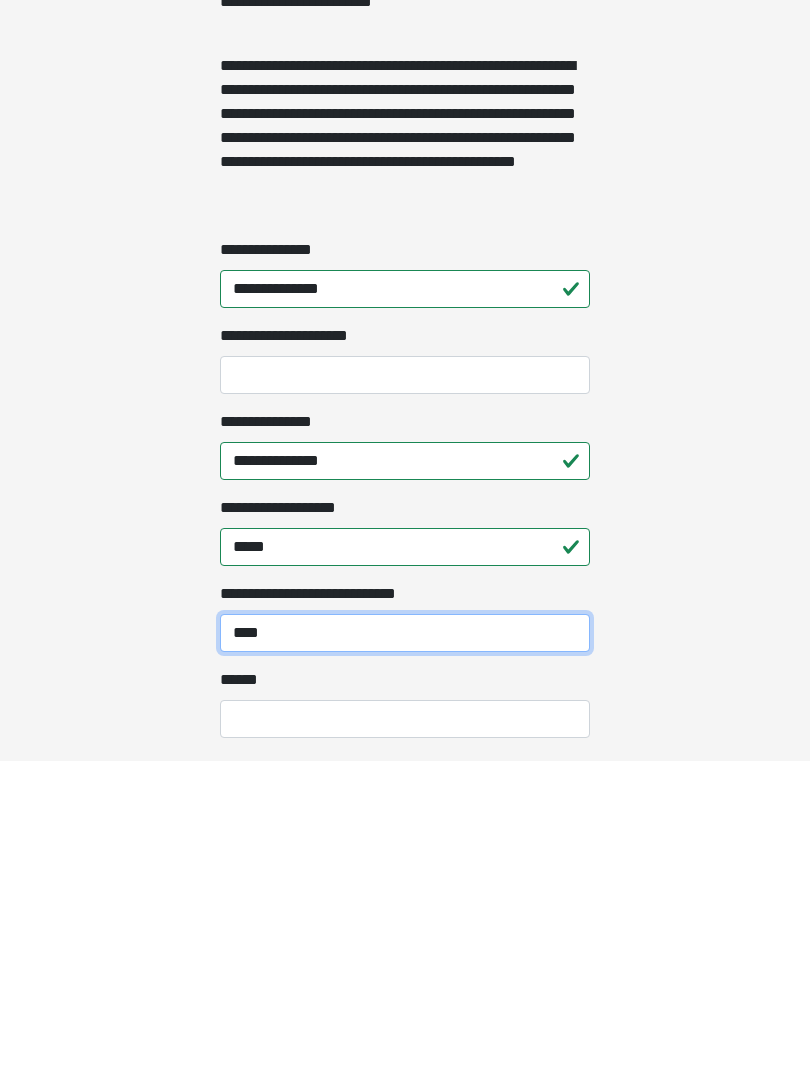scroll, scrollTop: 1247, scrollLeft: 0, axis: vertical 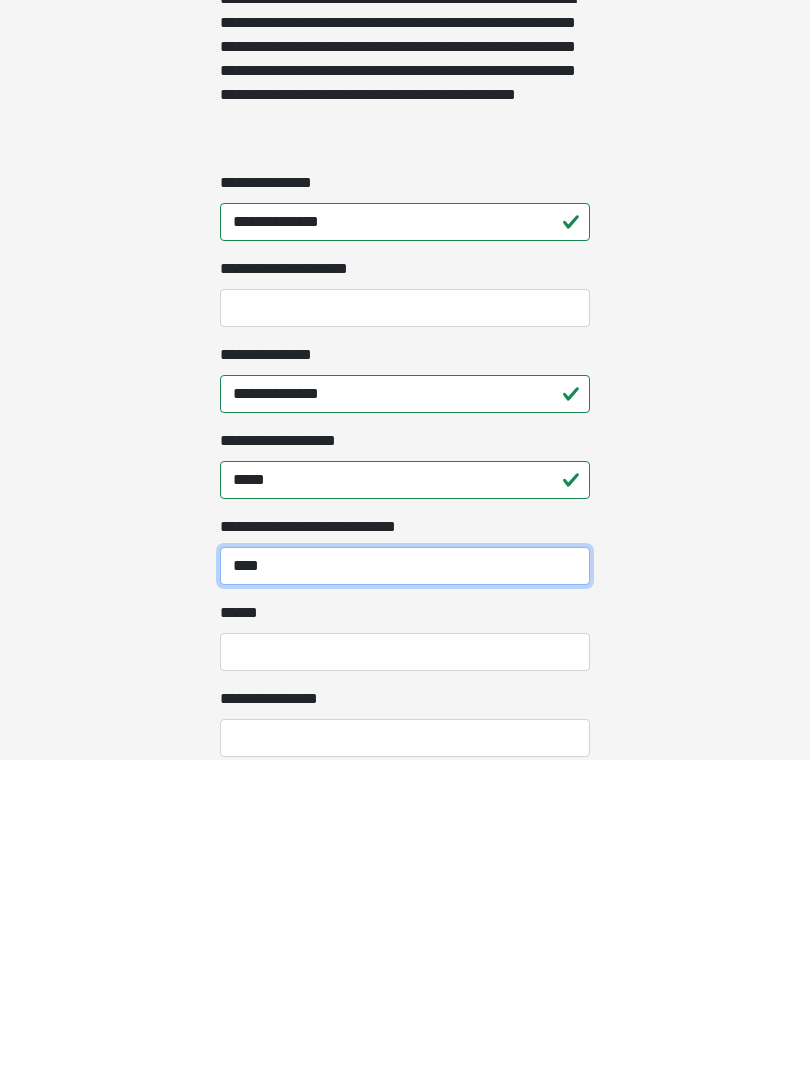 type on "****" 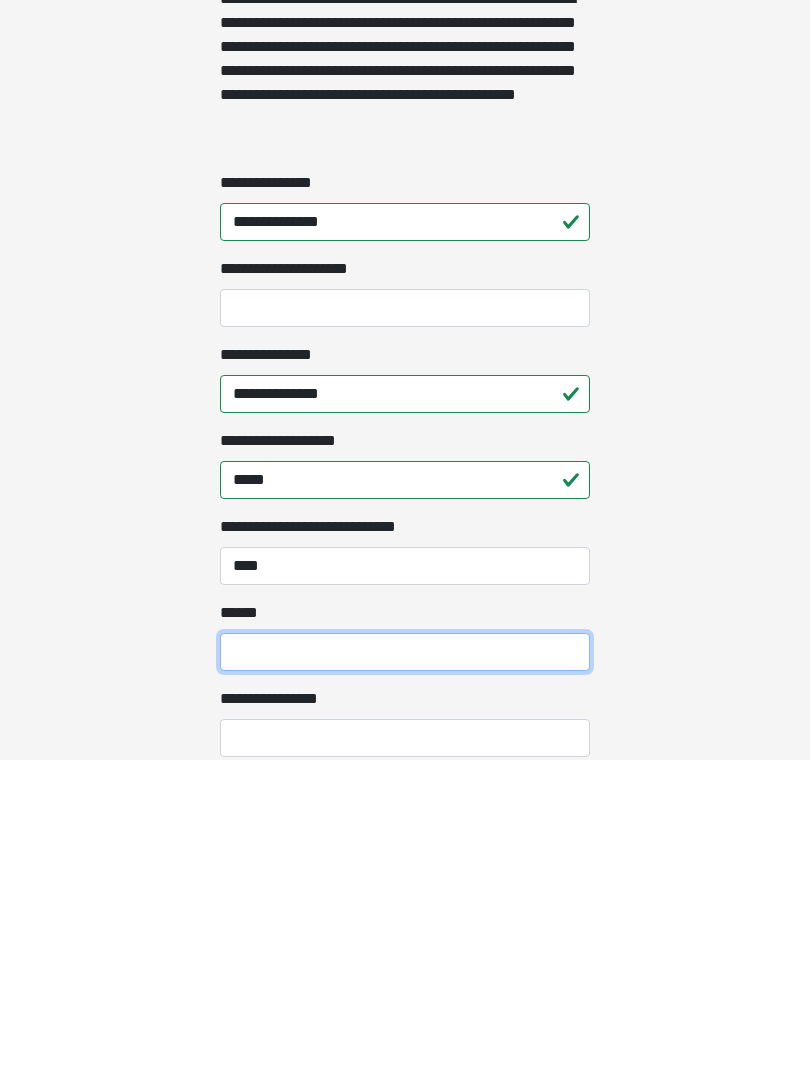 click on "**** *" at bounding box center (405, 972) 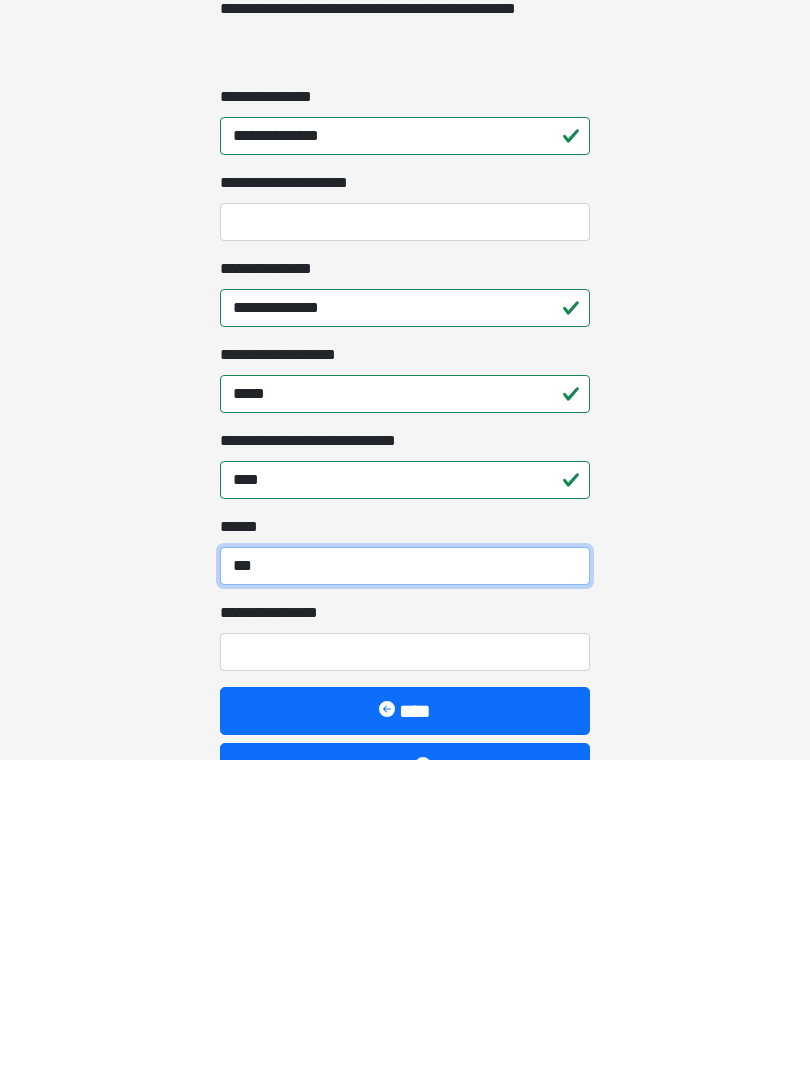 scroll, scrollTop: 1334, scrollLeft: 0, axis: vertical 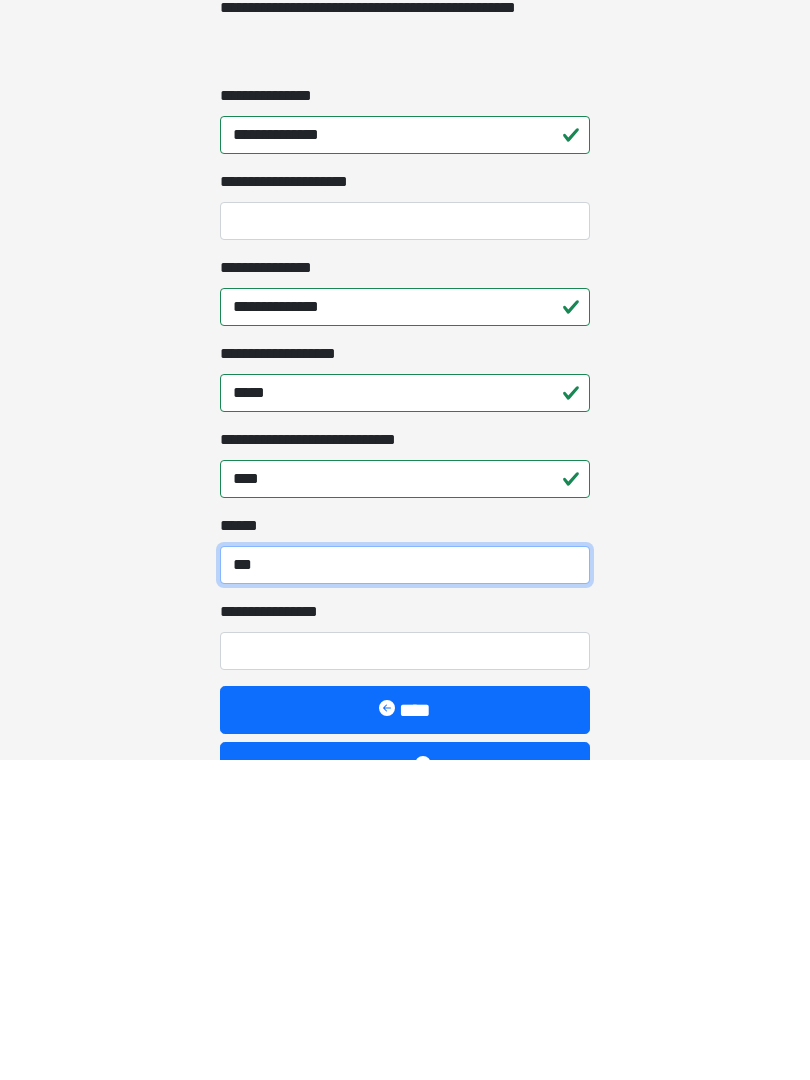 type on "***" 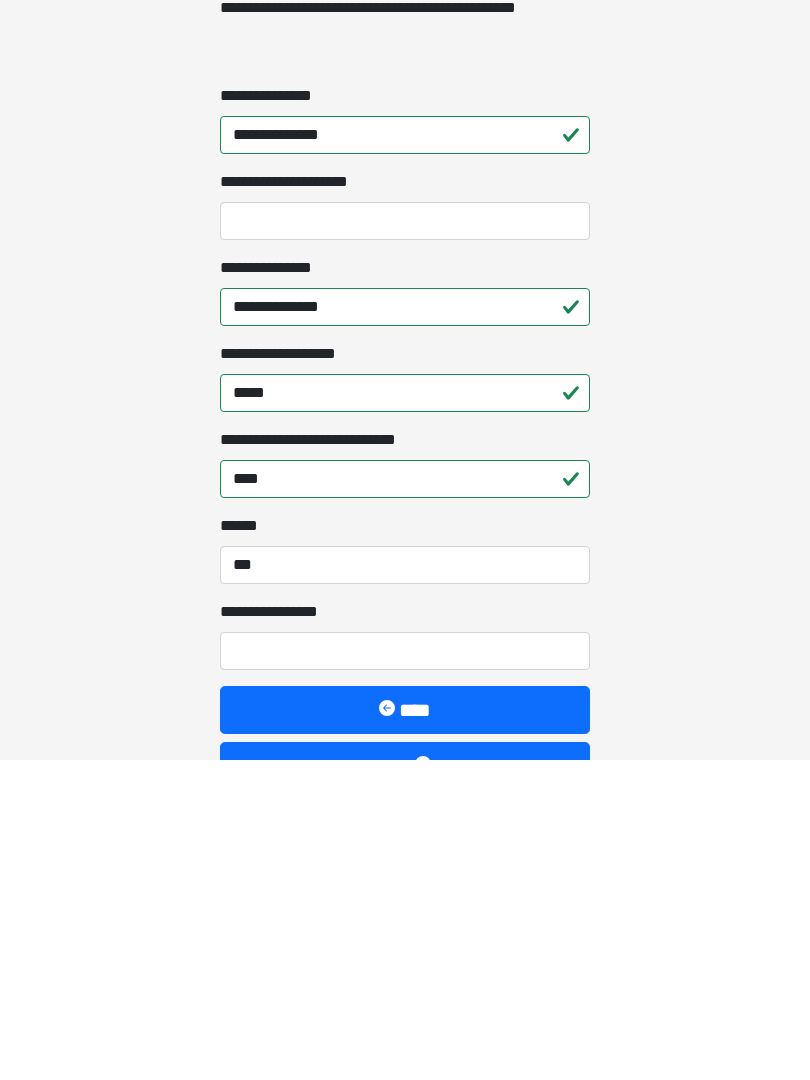 click on "**********" at bounding box center (405, 971) 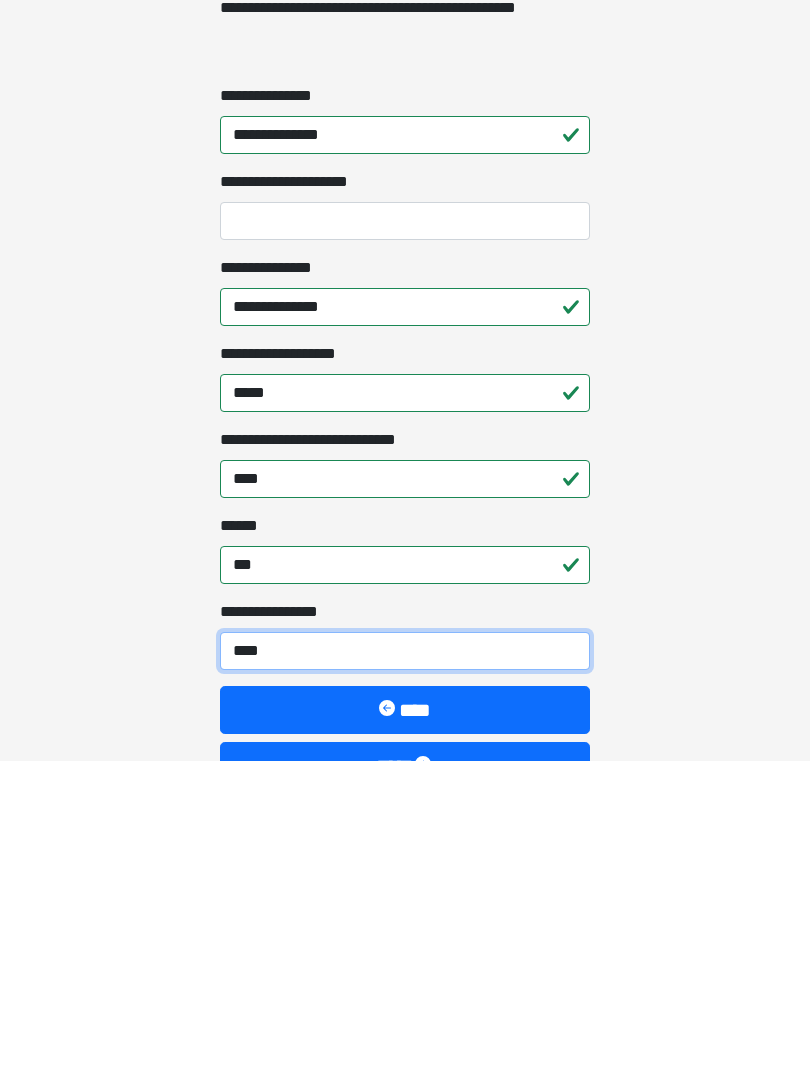 type on "*****" 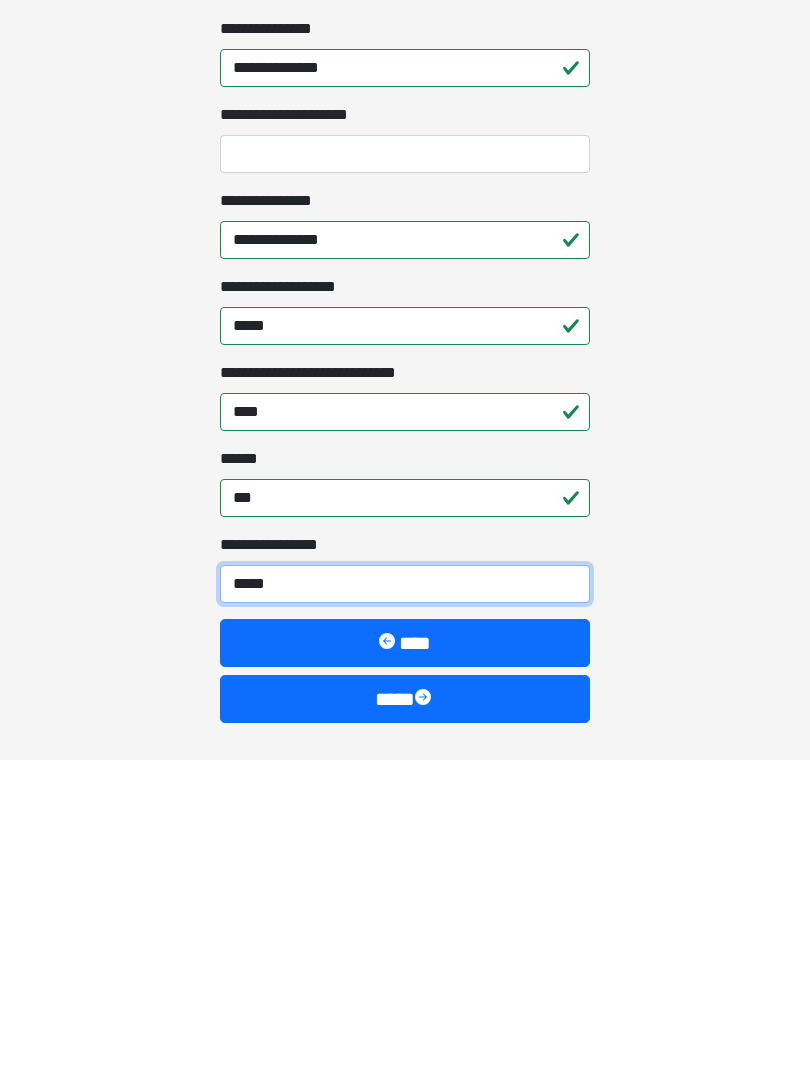 scroll, scrollTop: 1420, scrollLeft: 0, axis: vertical 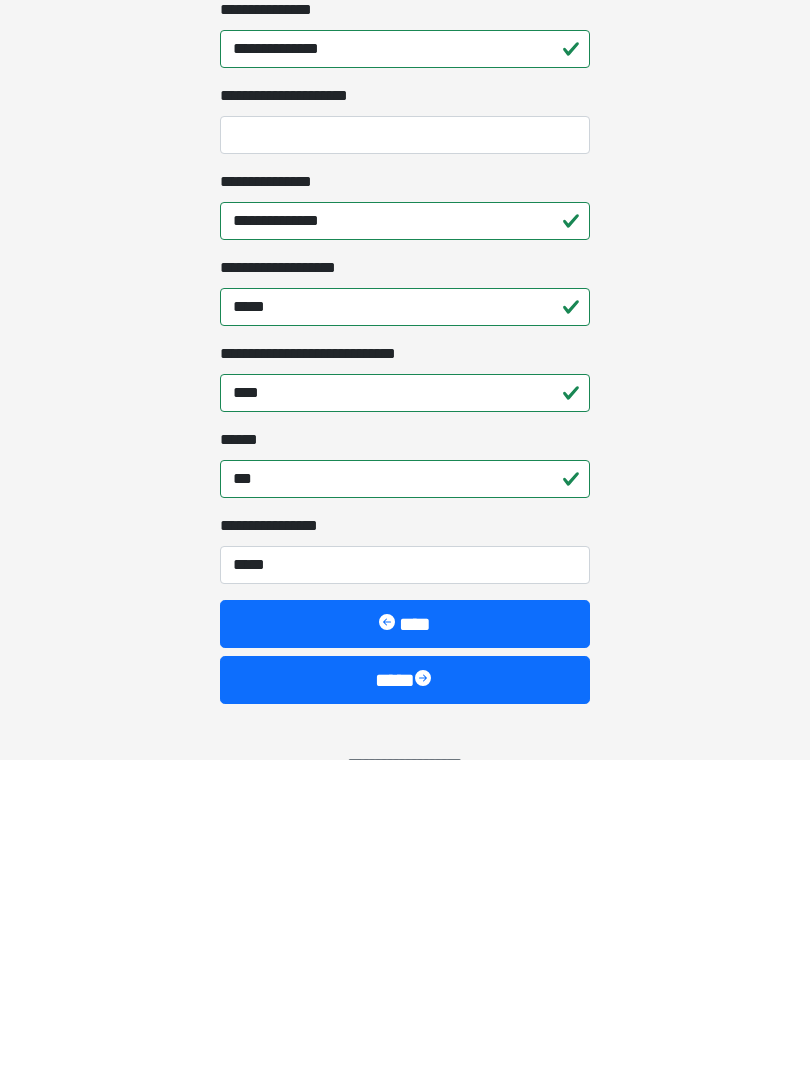 click on "****" at bounding box center [405, 1000] 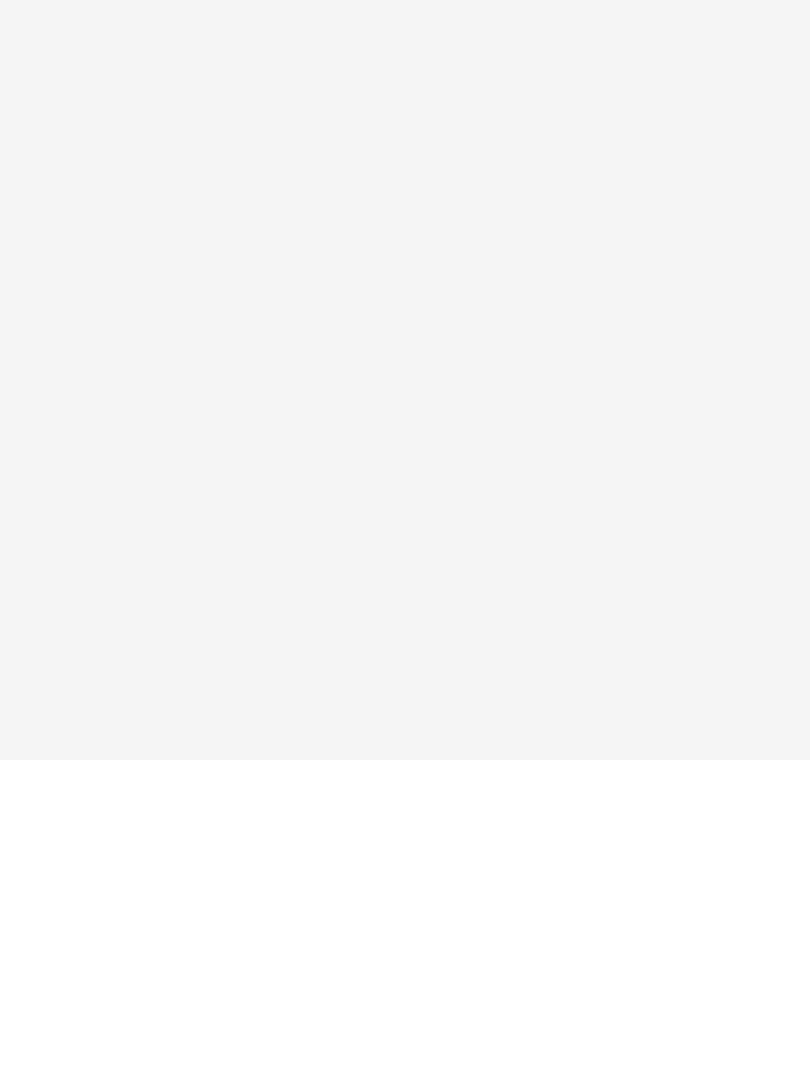 scroll, scrollTop: 0, scrollLeft: 0, axis: both 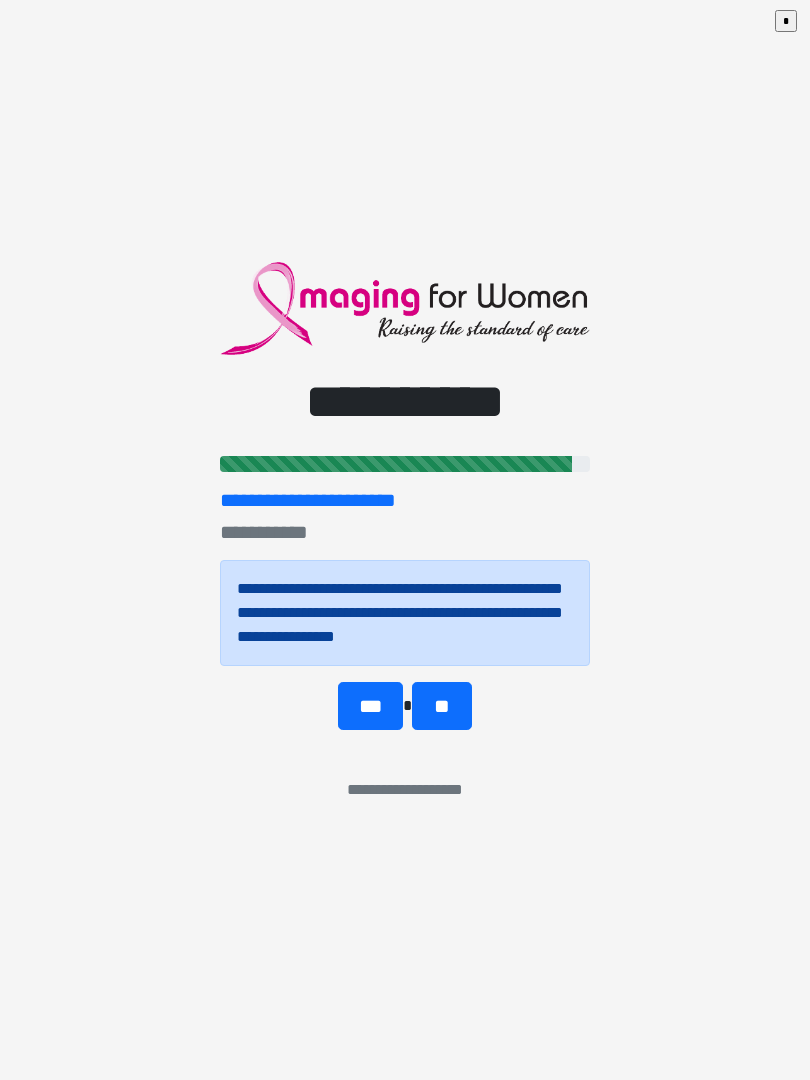click on "***" at bounding box center [370, 706] 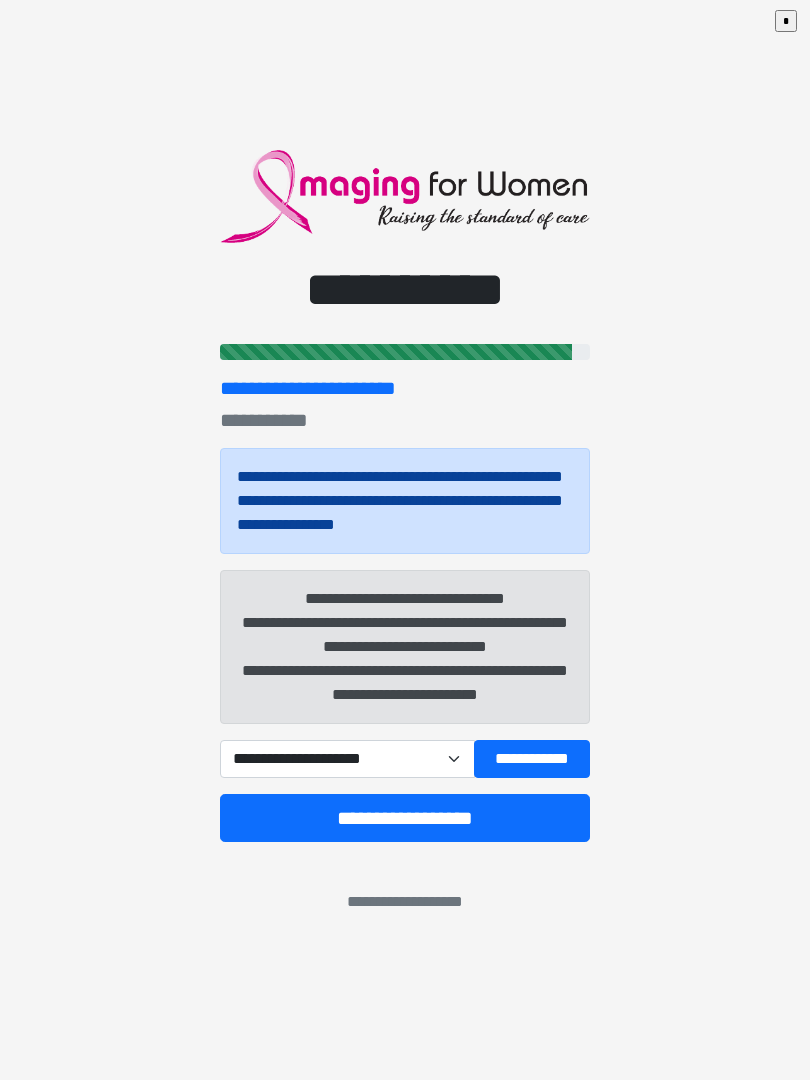 click on "**********" at bounding box center [347, 759] 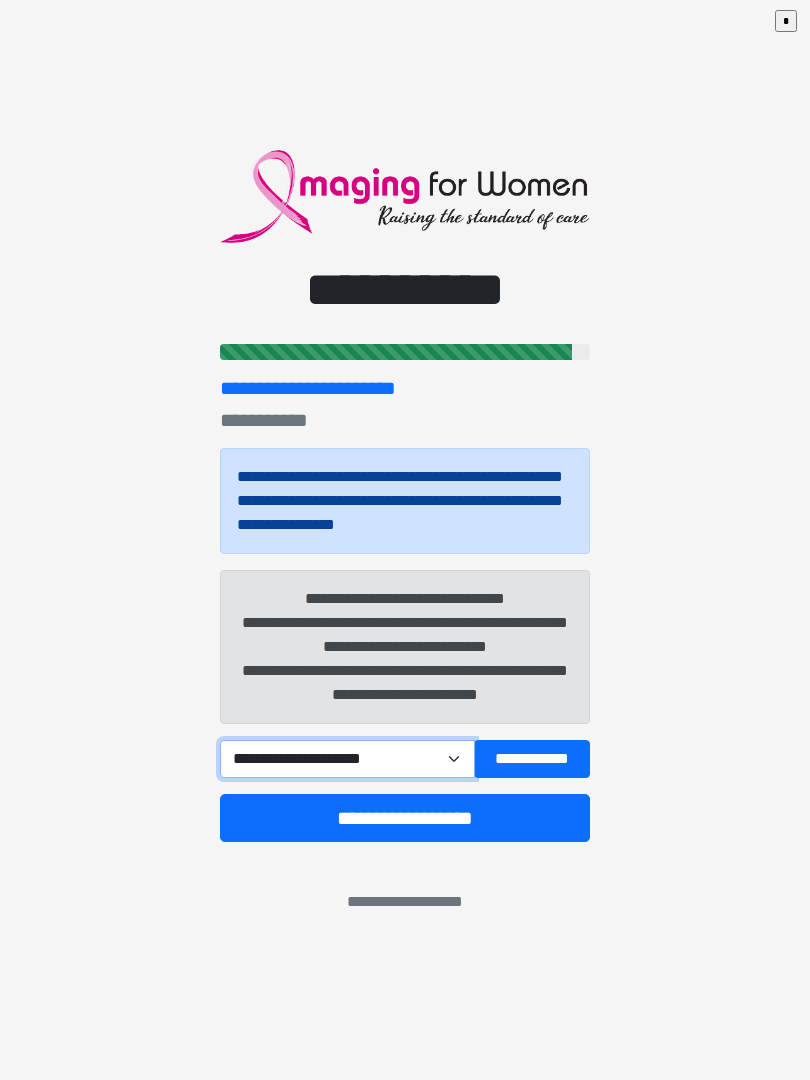 select on "******" 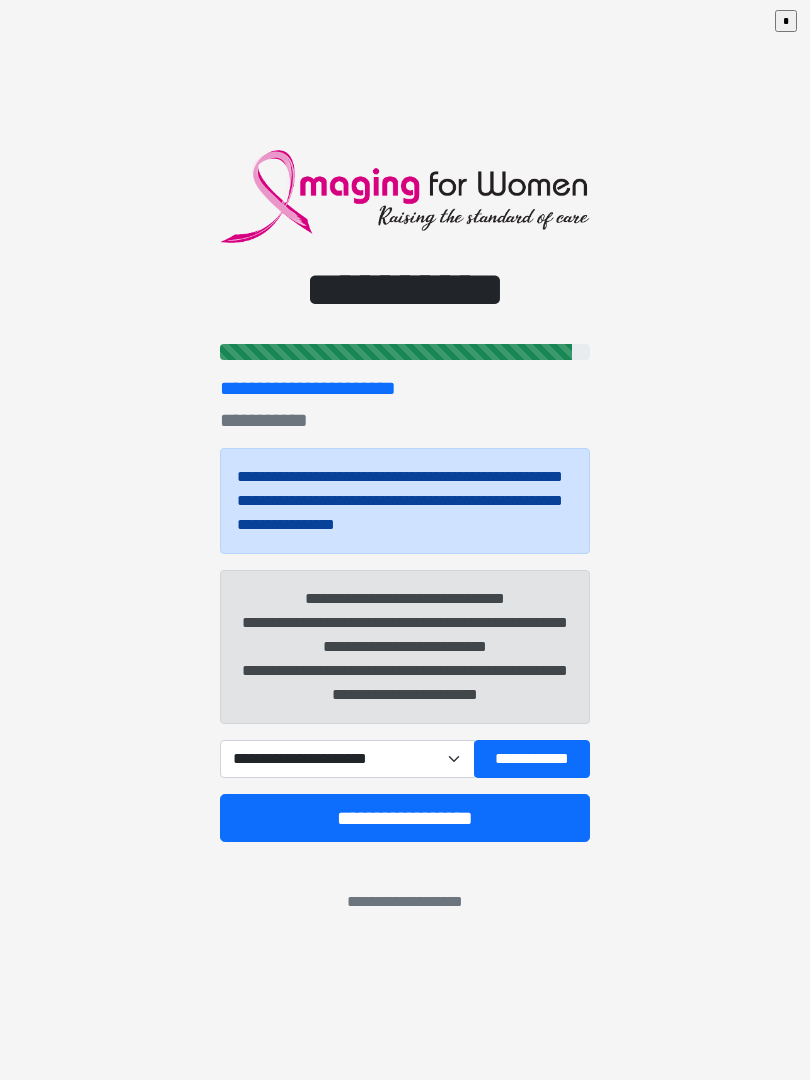 click on "**********" at bounding box center (532, 759) 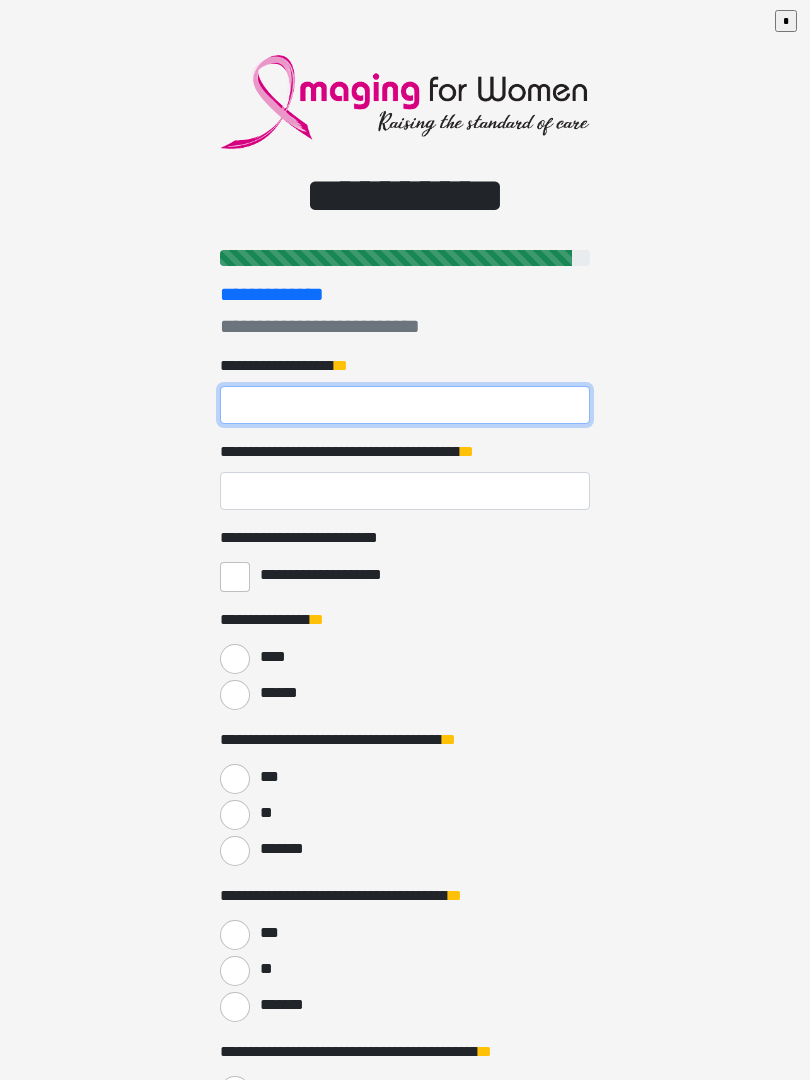 click on "**********" at bounding box center (405, 405) 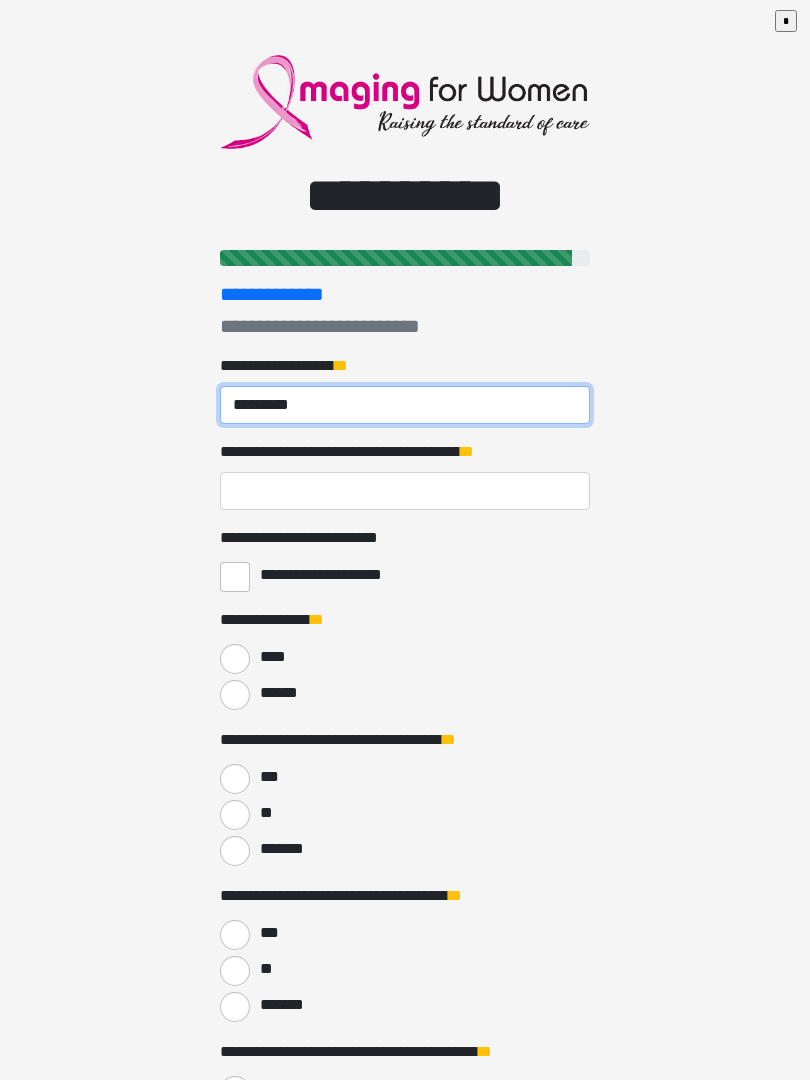 type on "*********" 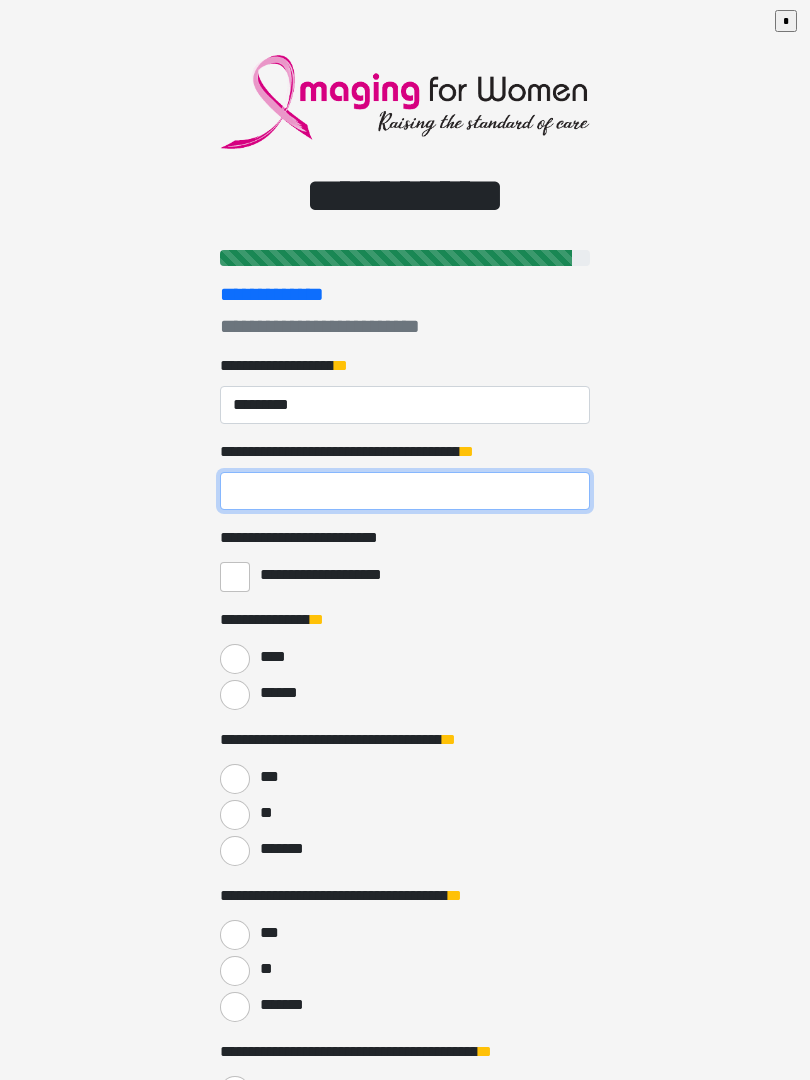 click on "**********" at bounding box center (405, 491) 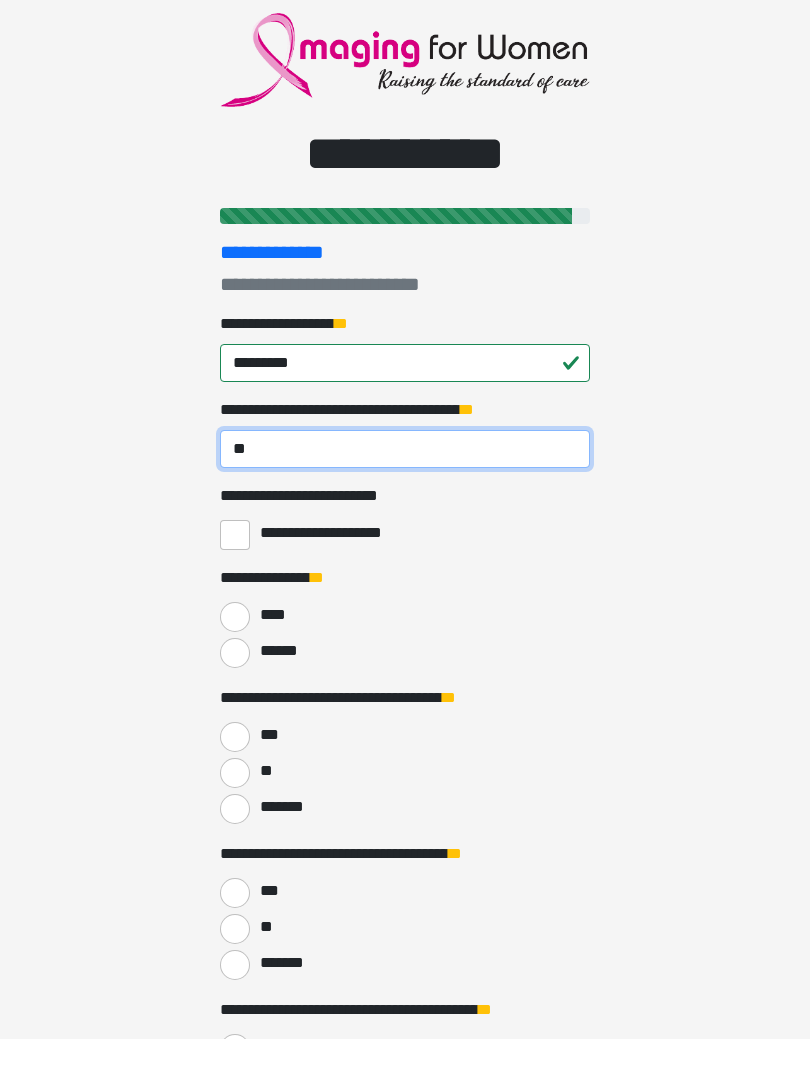 type on "**" 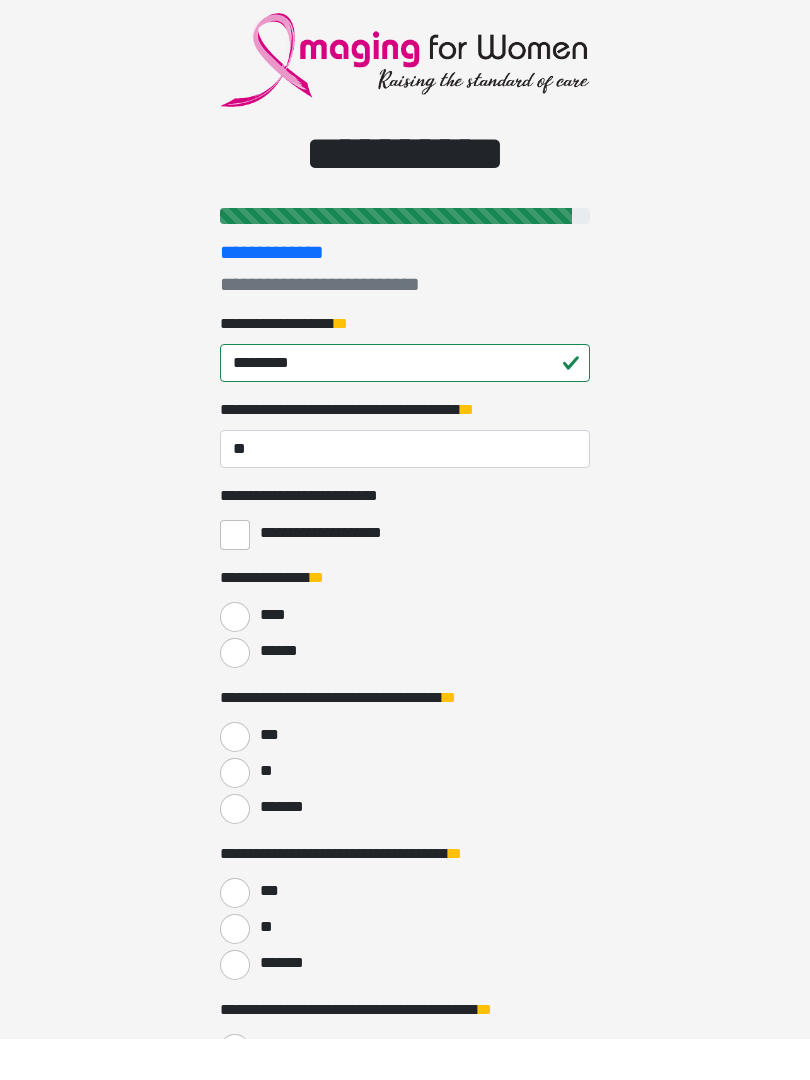 click on "**********" at bounding box center [235, 577] 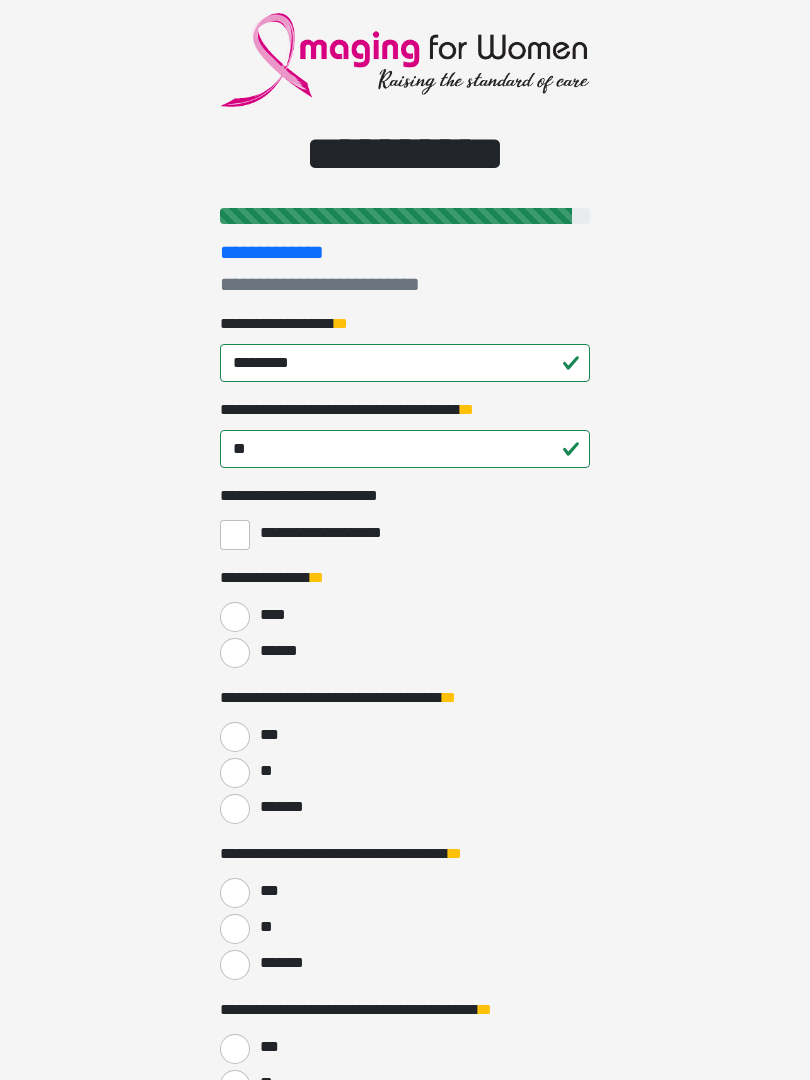 click on "******" at bounding box center [235, 653] 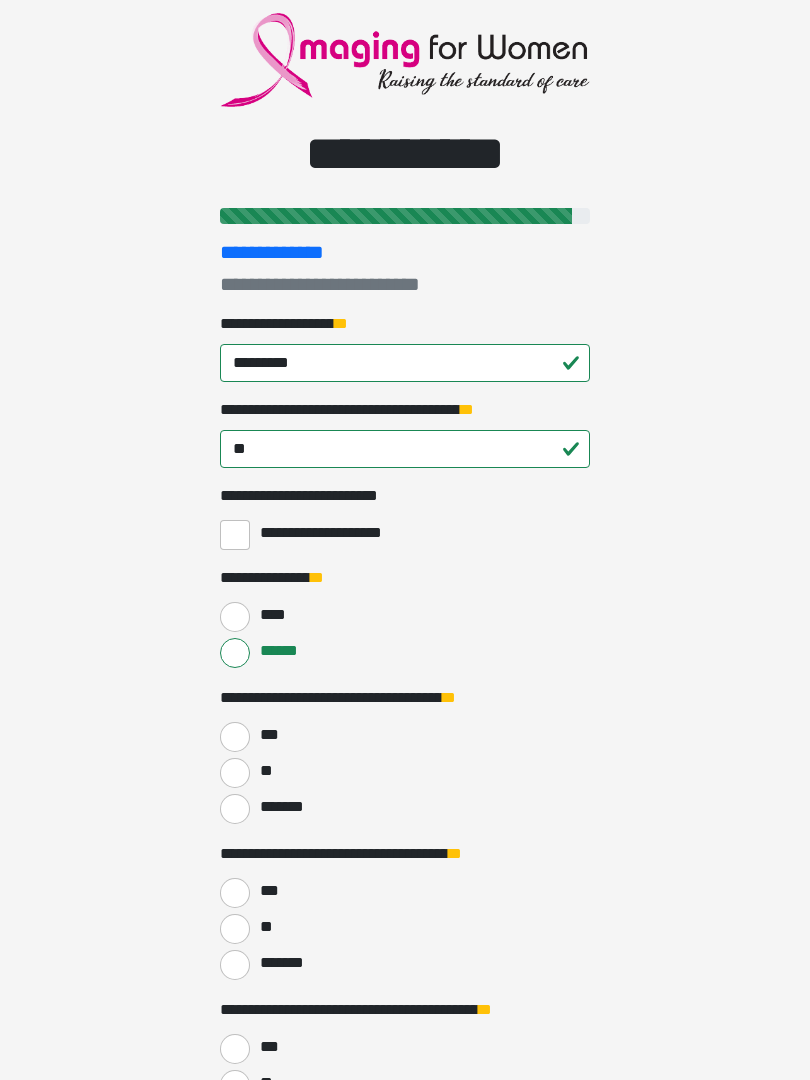 click on "***" at bounding box center [405, 735] 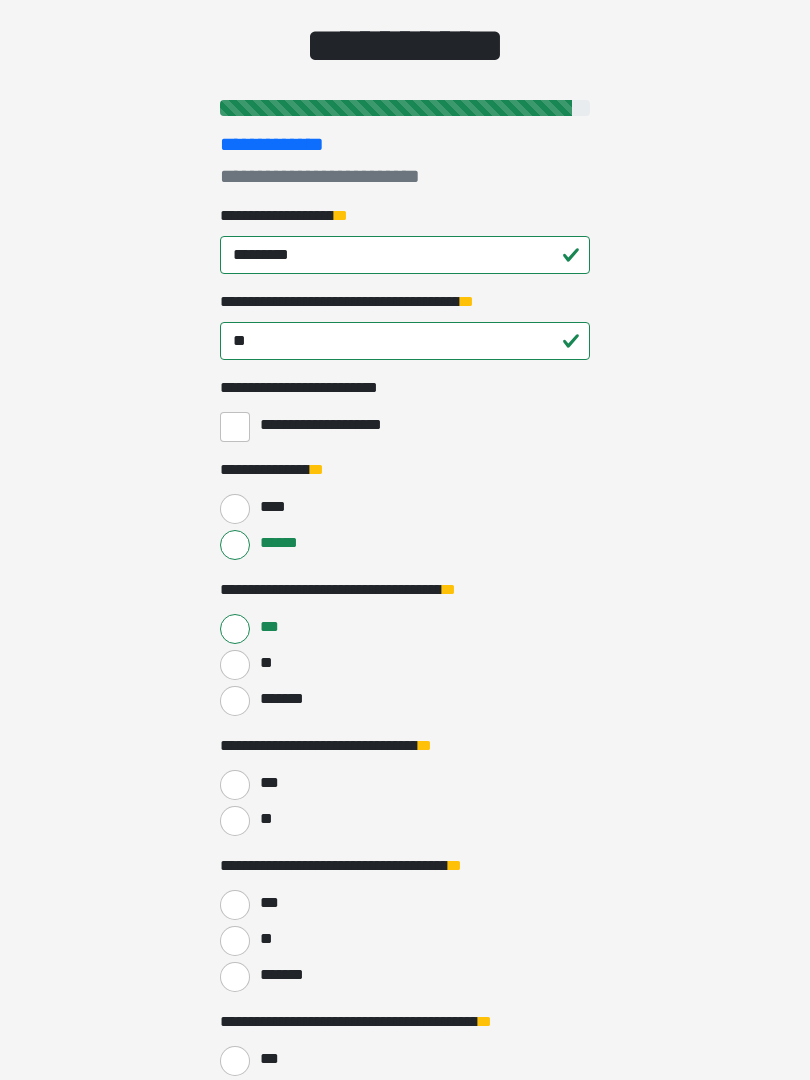 scroll, scrollTop: 168, scrollLeft: 0, axis: vertical 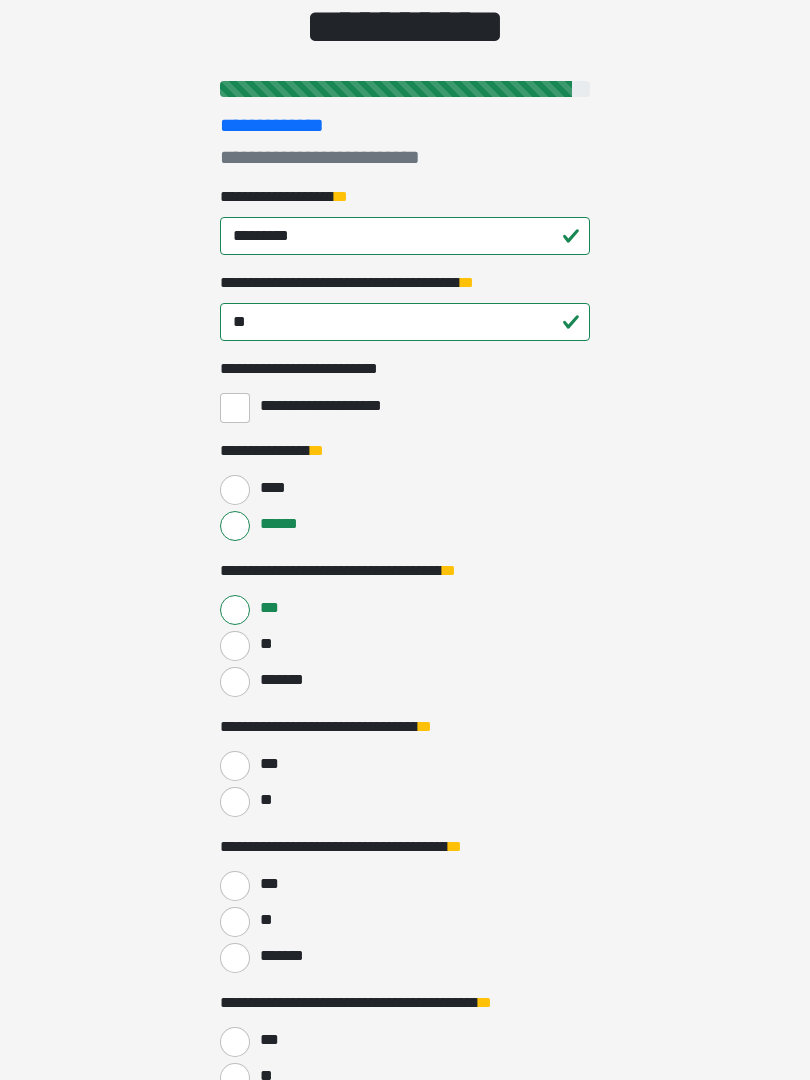 click on "**" at bounding box center (235, 803) 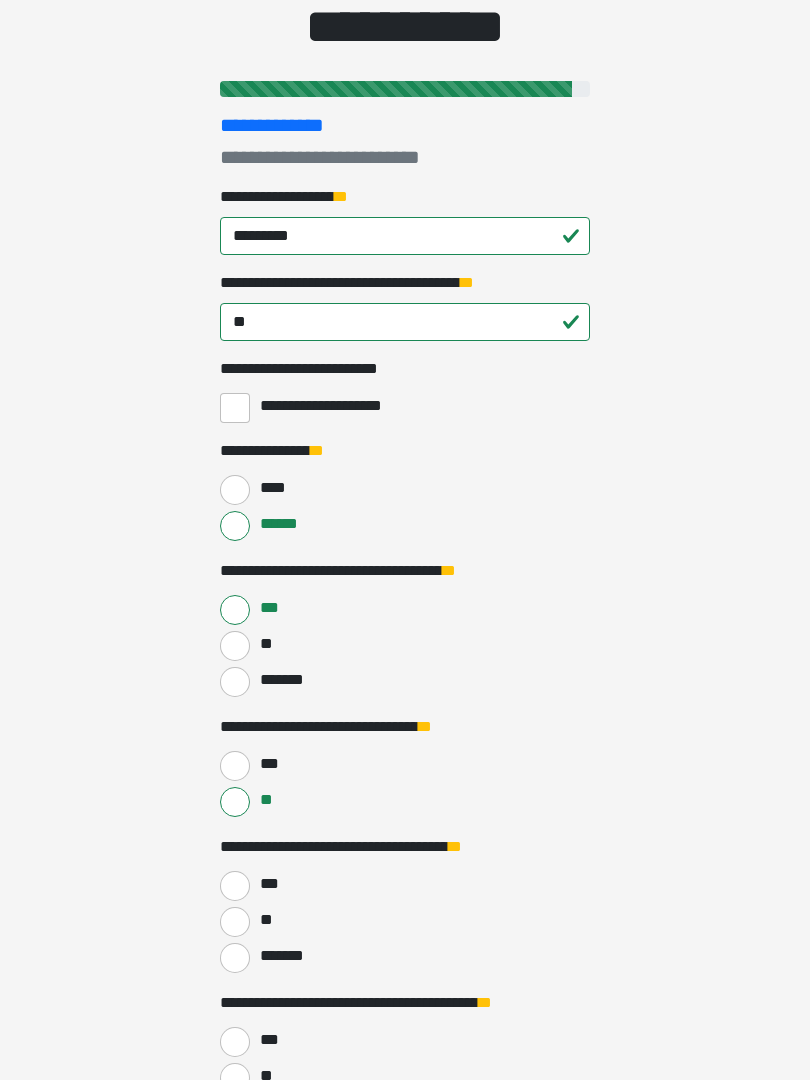 click on "*******" at bounding box center [235, 958] 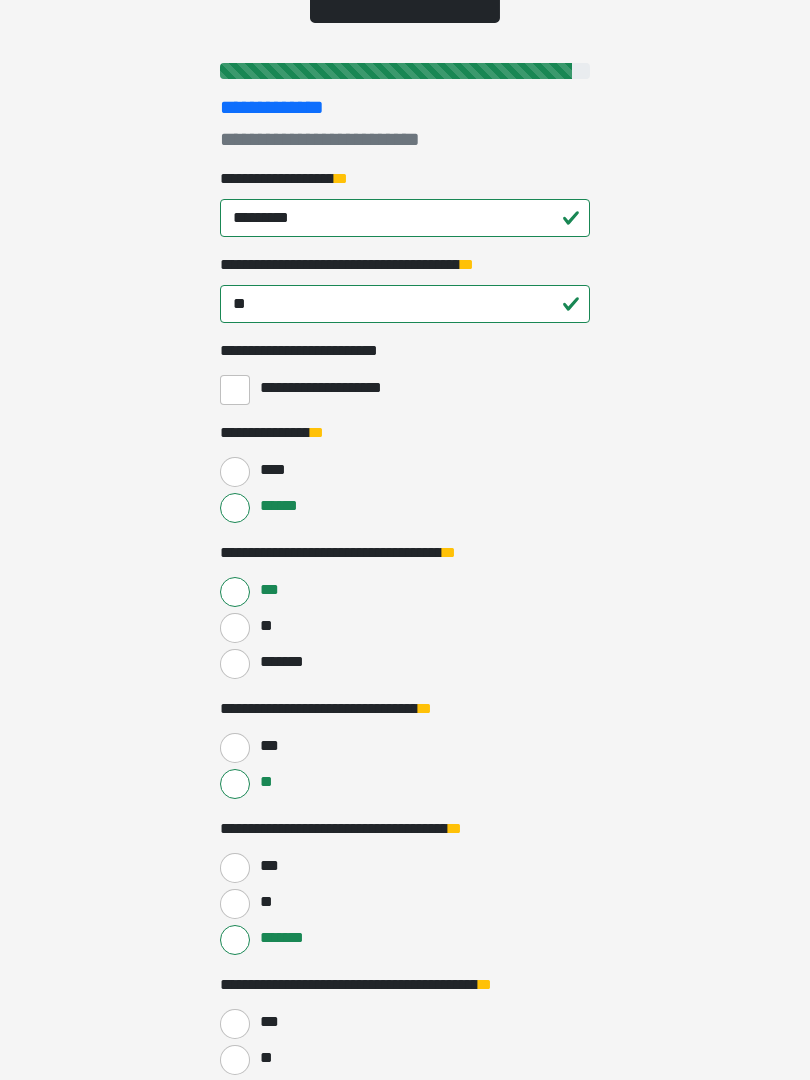scroll, scrollTop: 367, scrollLeft: 0, axis: vertical 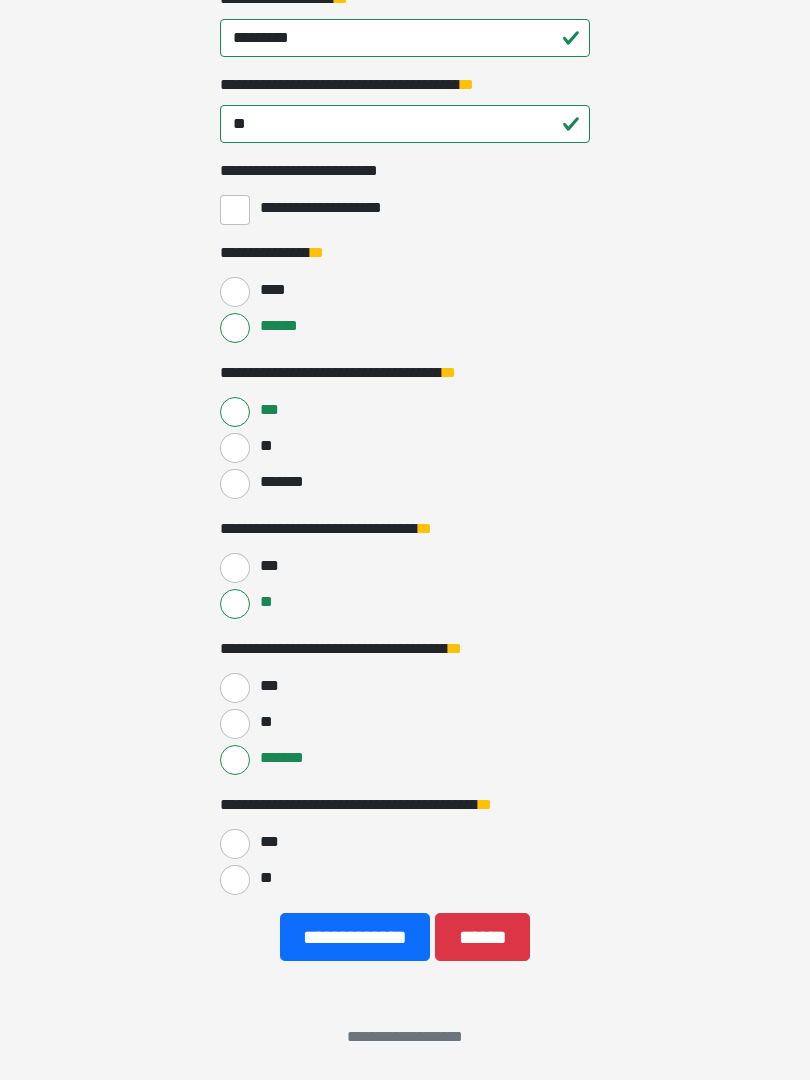 click on "**" at bounding box center [235, 880] 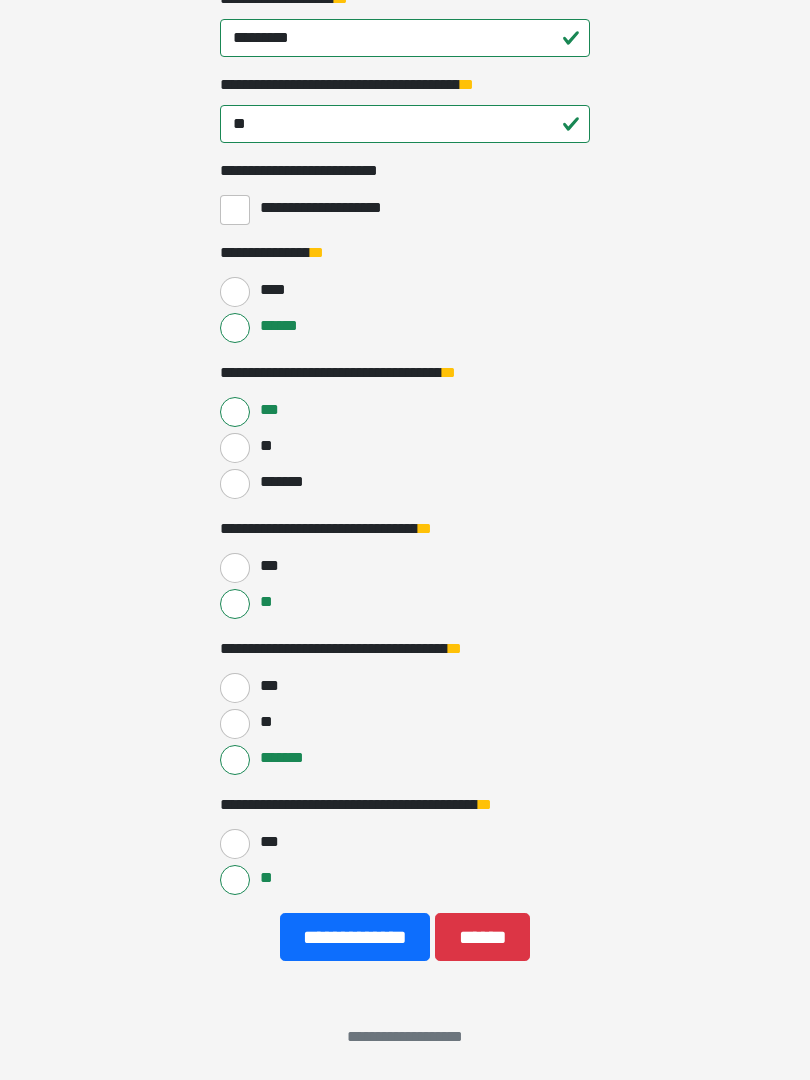 click on "**********" at bounding box center [355, 937] 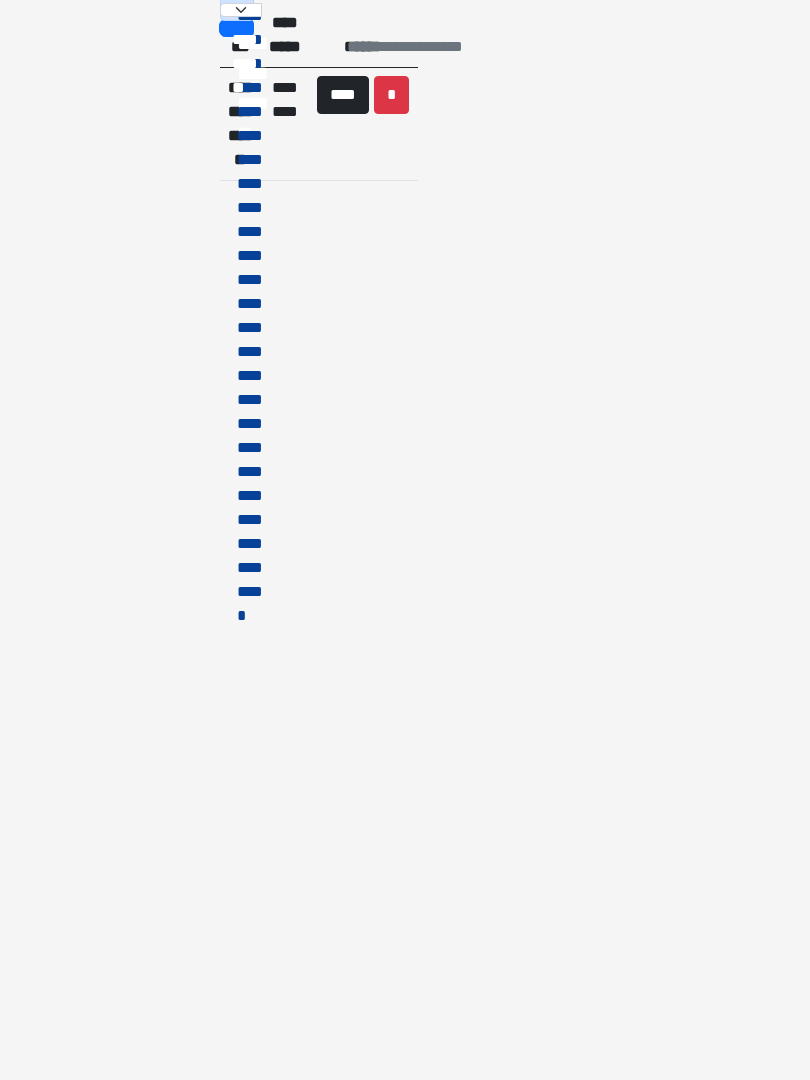 scroll, scrollTop: 0, scrollLeft: 0, axis: both 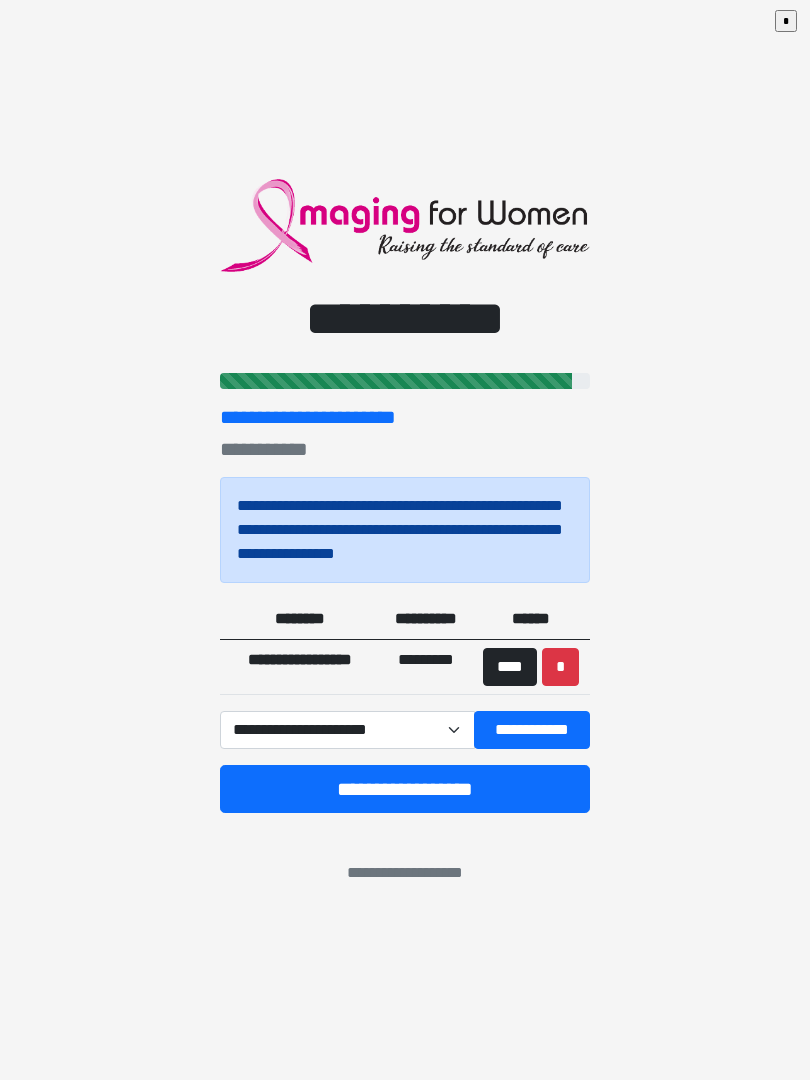 click on "**********" at bounding box center [405, 789] 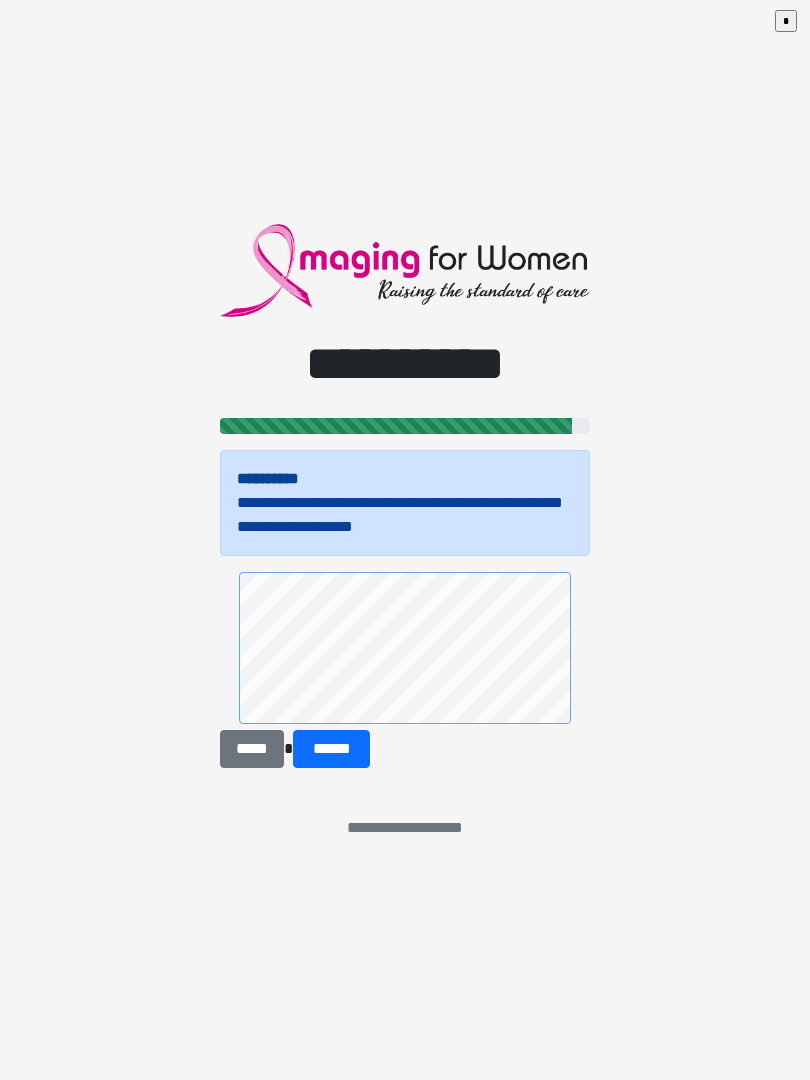 click on "******" at bounding box center [331, 749] 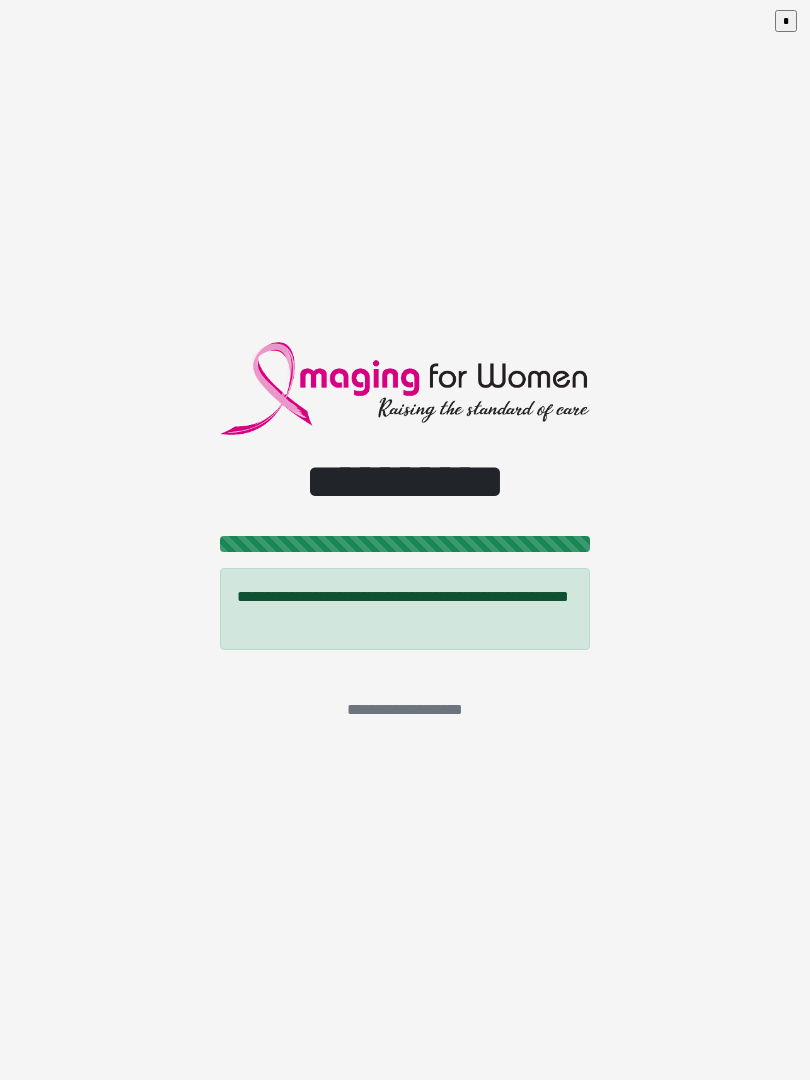 click on "*" at bounding box center (786, 21) 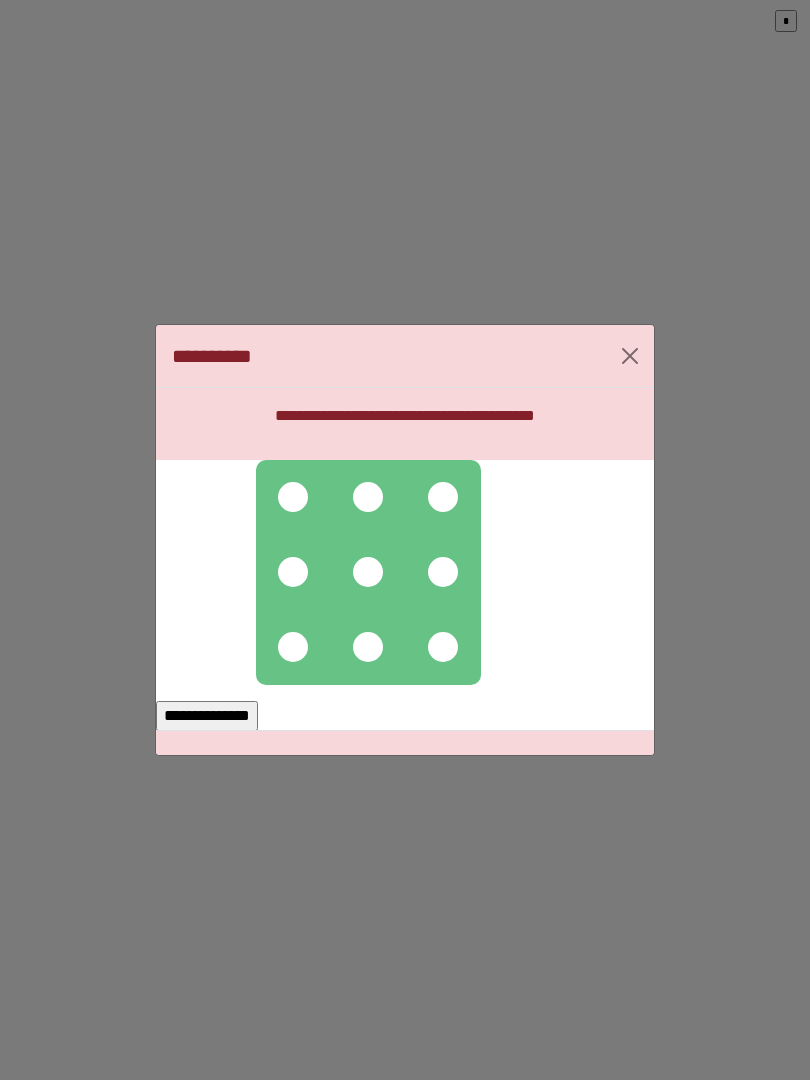 click at bounding box center (293, 497) 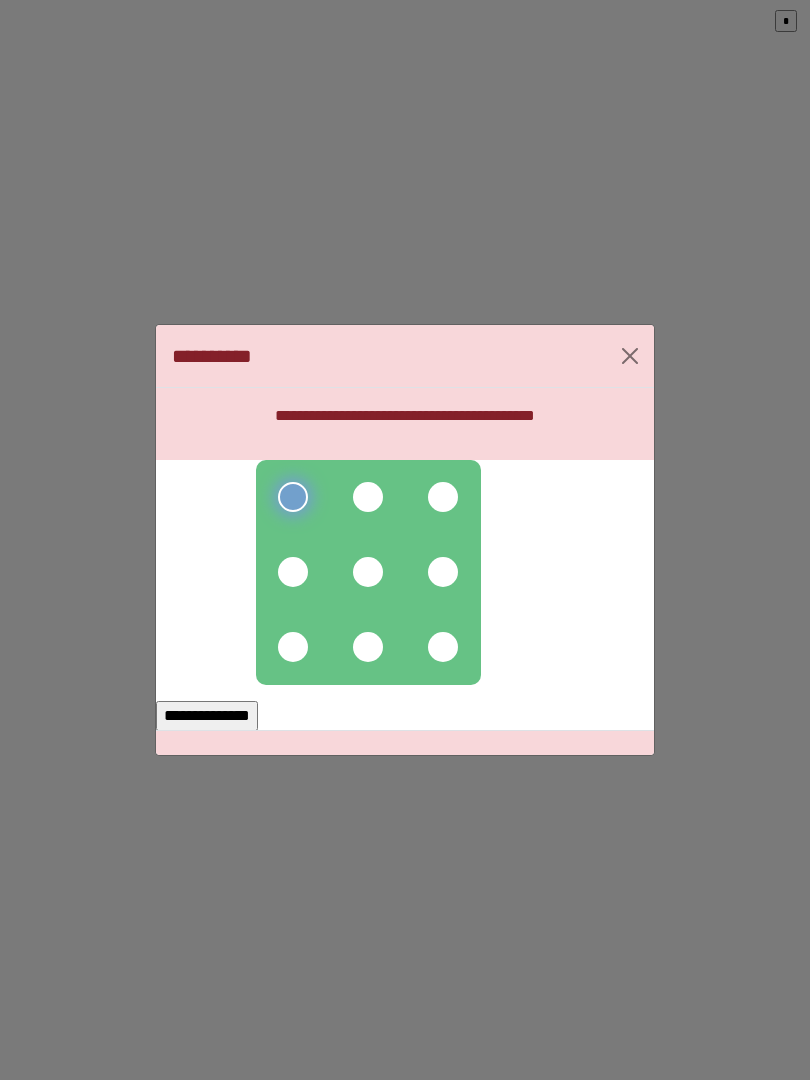 click at bounding box center (368, 572) 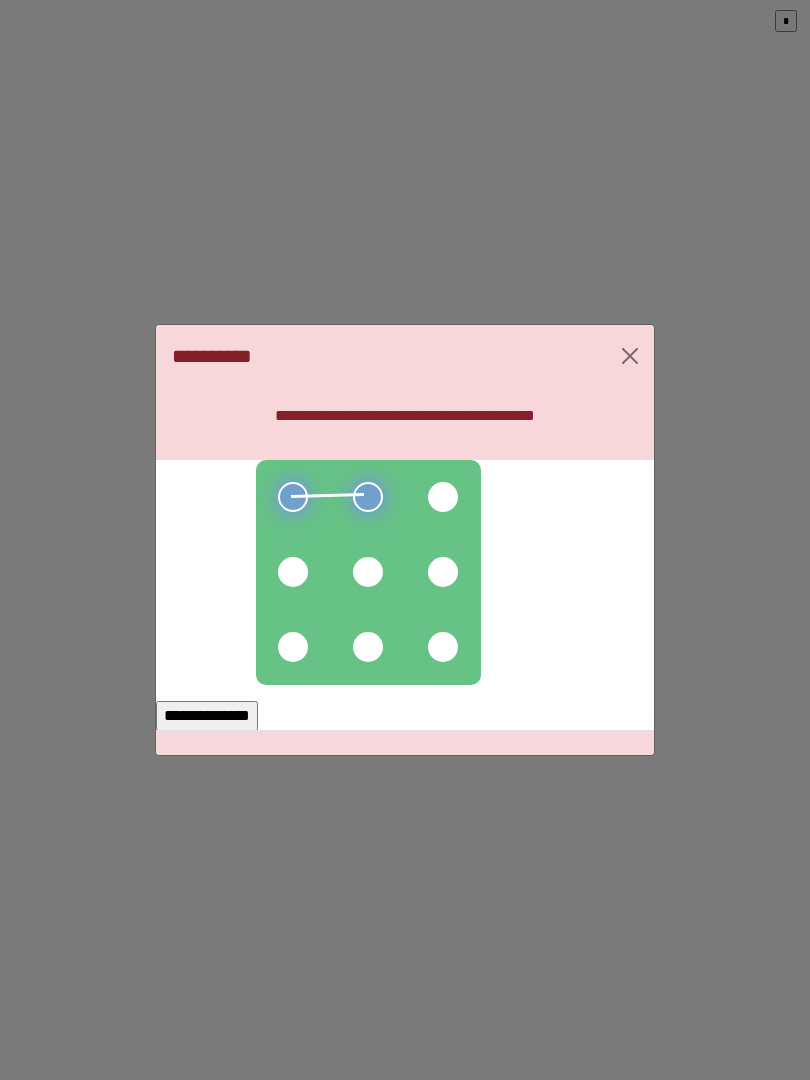 click at bounding box center (443, 497) 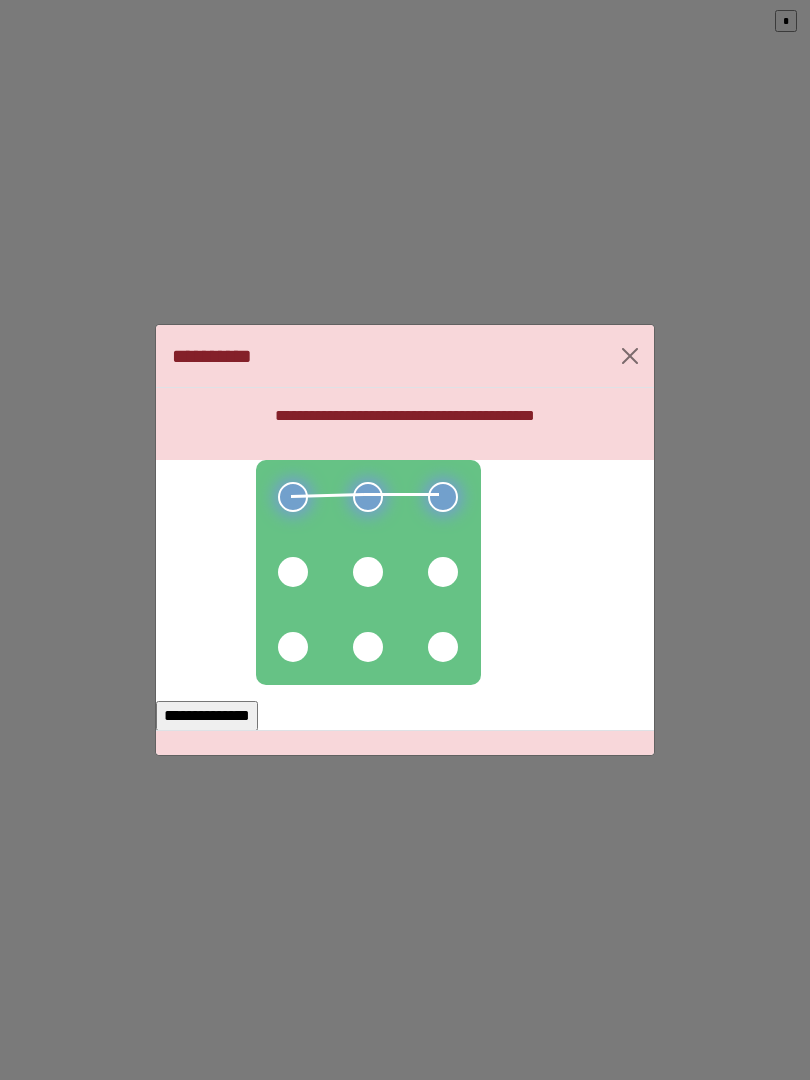 click at bounding box center [443, 572] 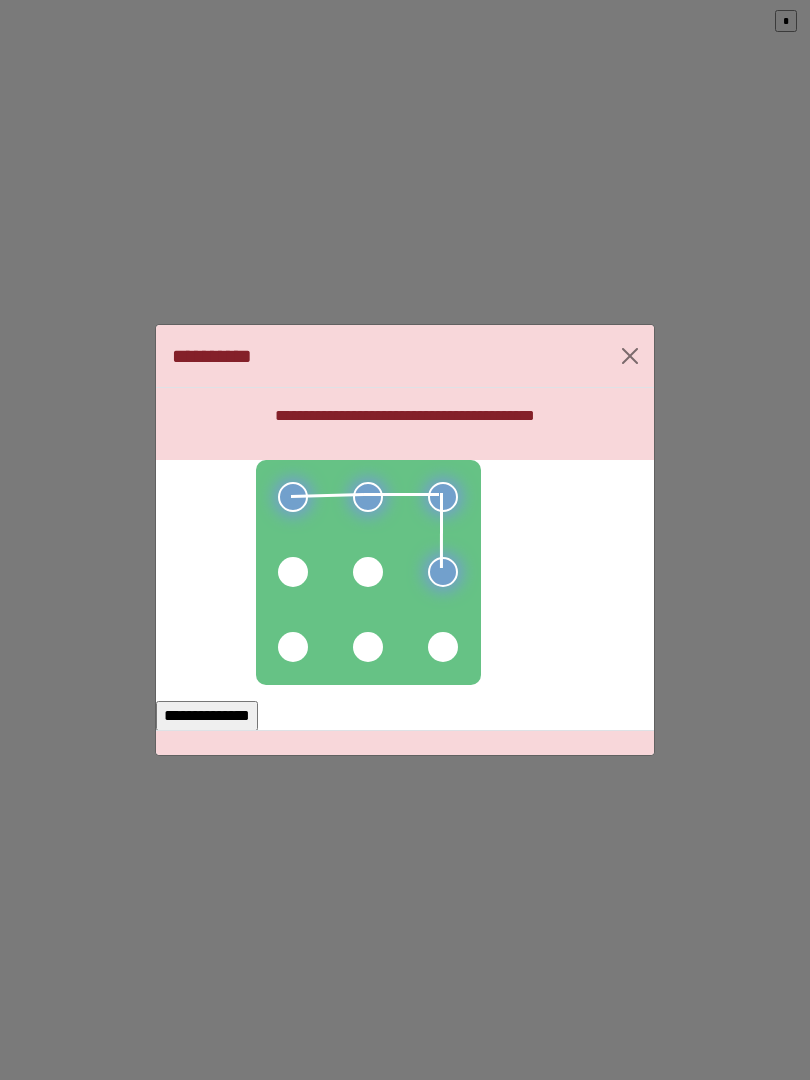 click at bounding box center (368, 572) 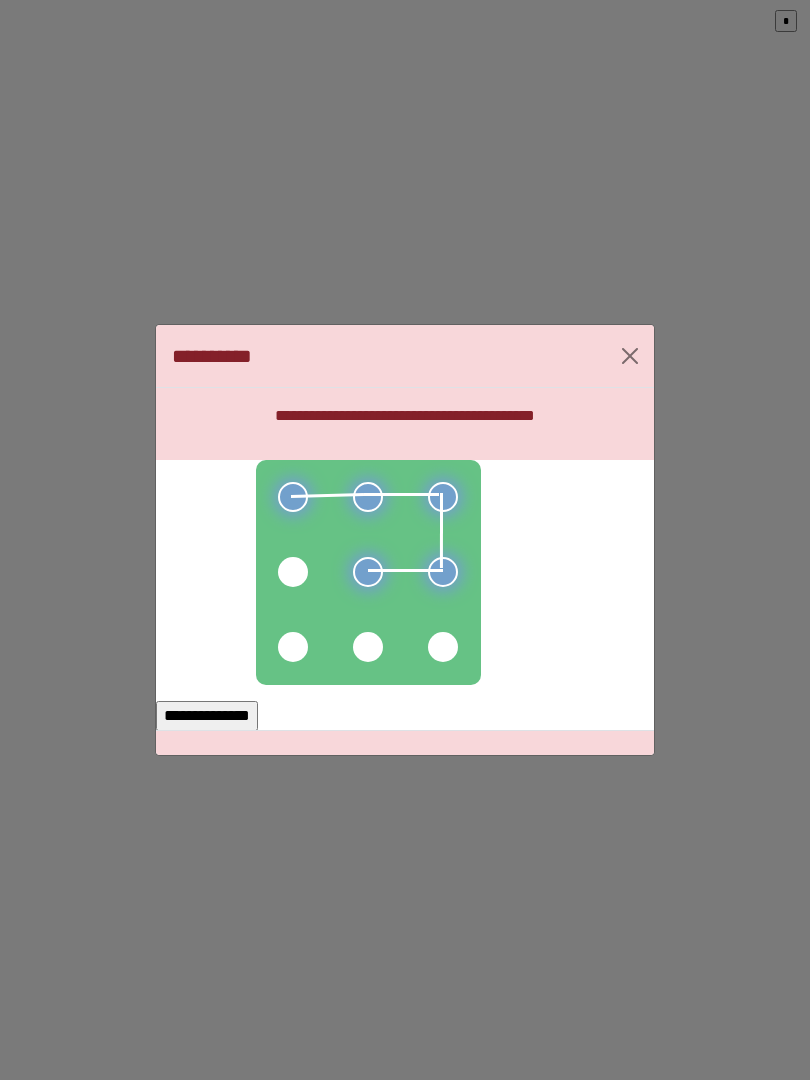 click at bounding box center [293, 572] 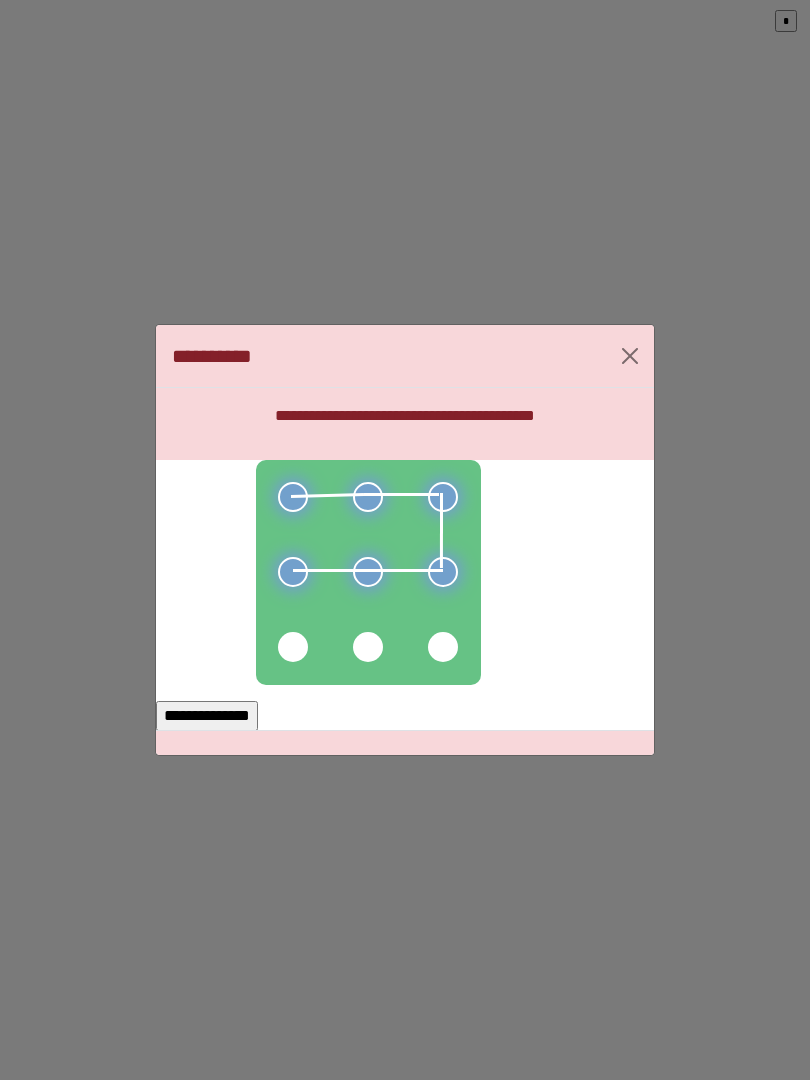 click on "**********" at bounding box center [207, 716] 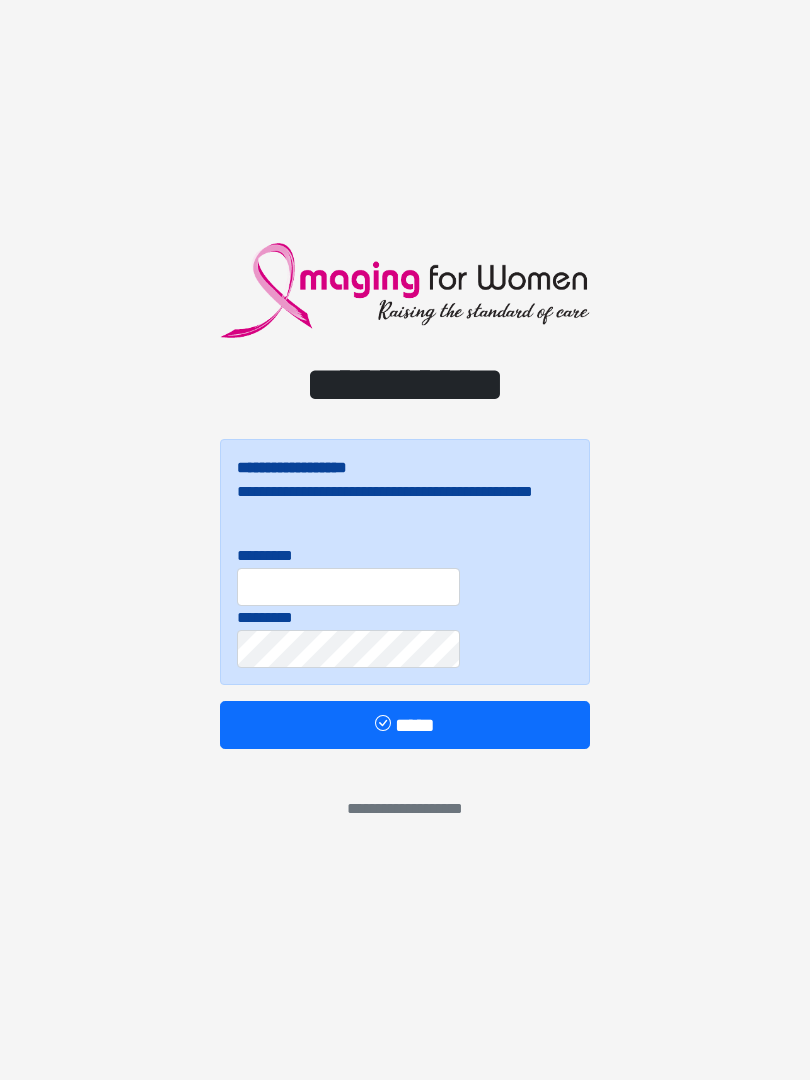 scroll, scrollTop: 0, scrollLeft: 0, axis: both 